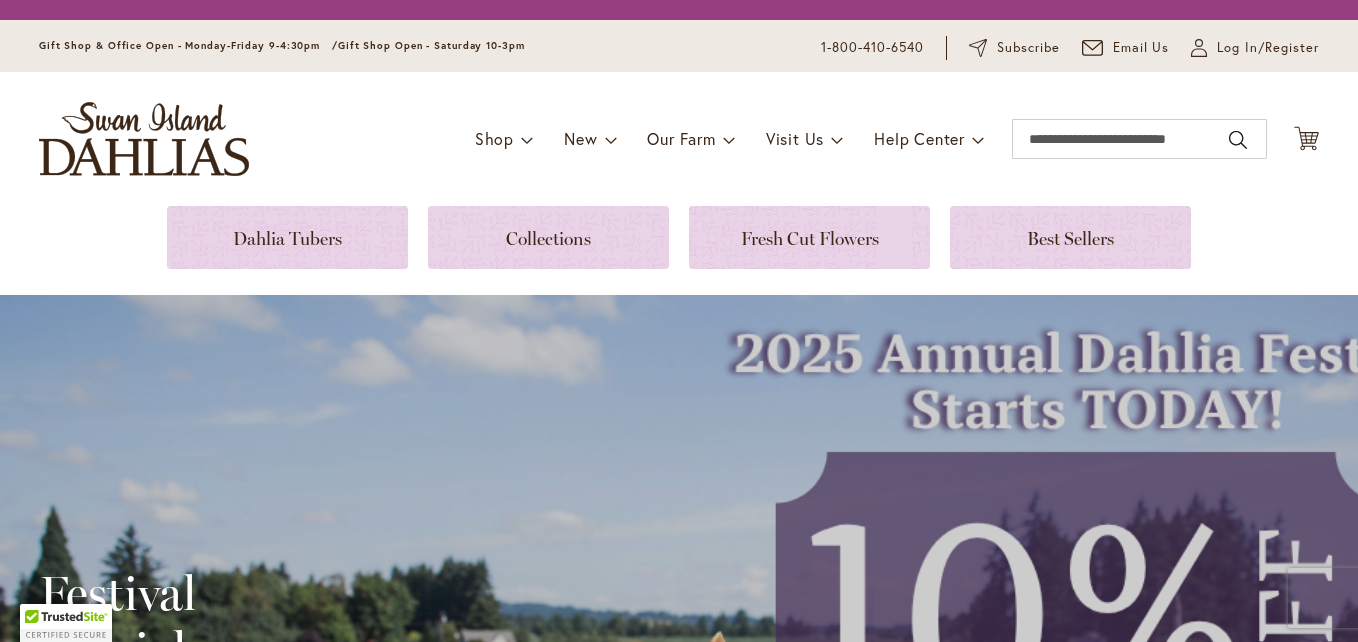 scroll, scrollTop: 0, scrollLeft: 0, axis: both 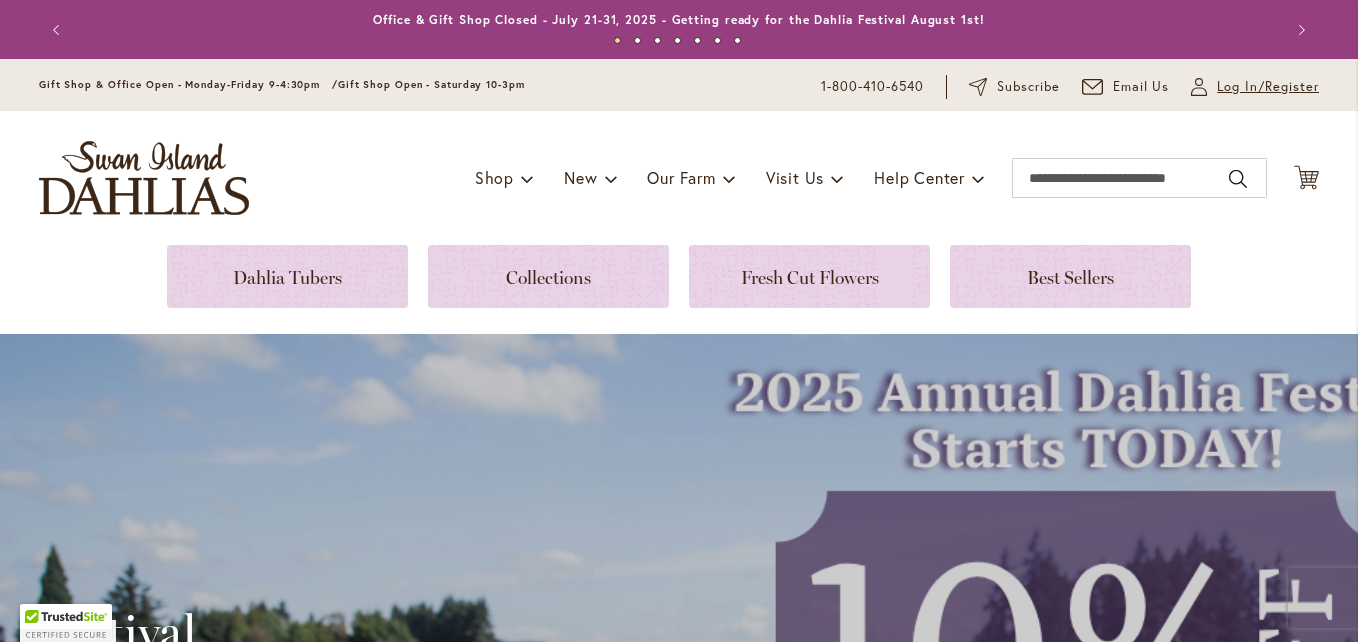type on "**********" 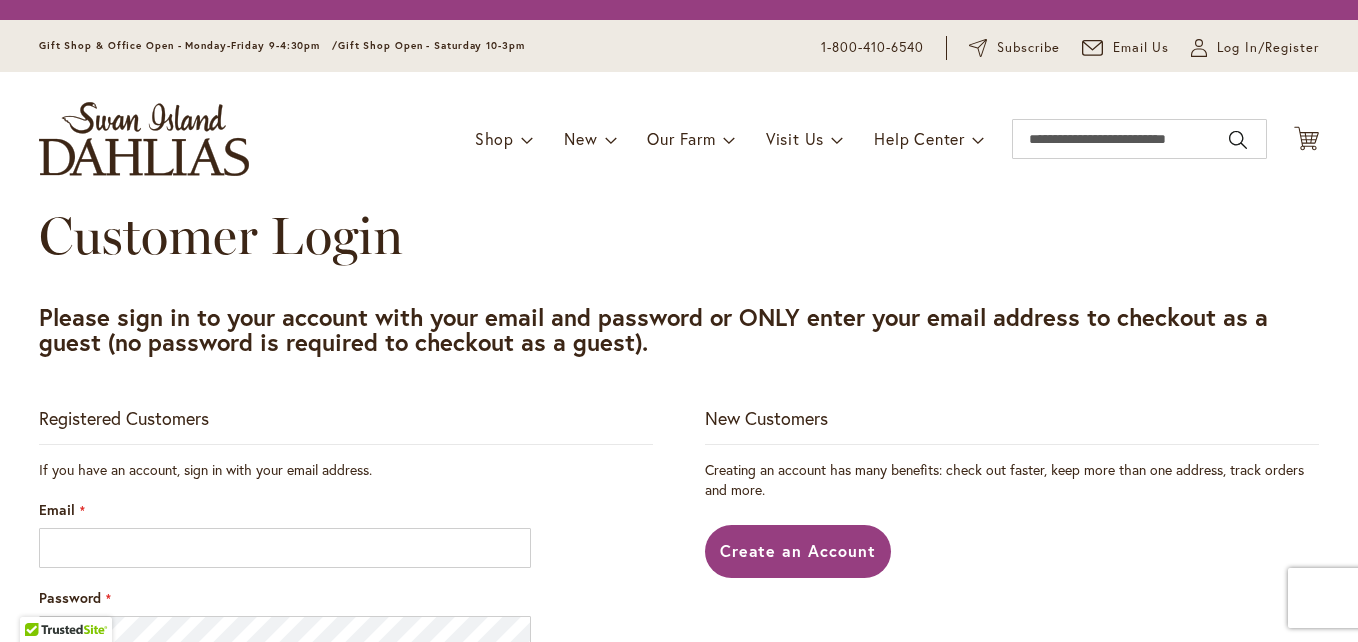 scroll, scrollTop: 0, scrollLeft: 0, axis: both 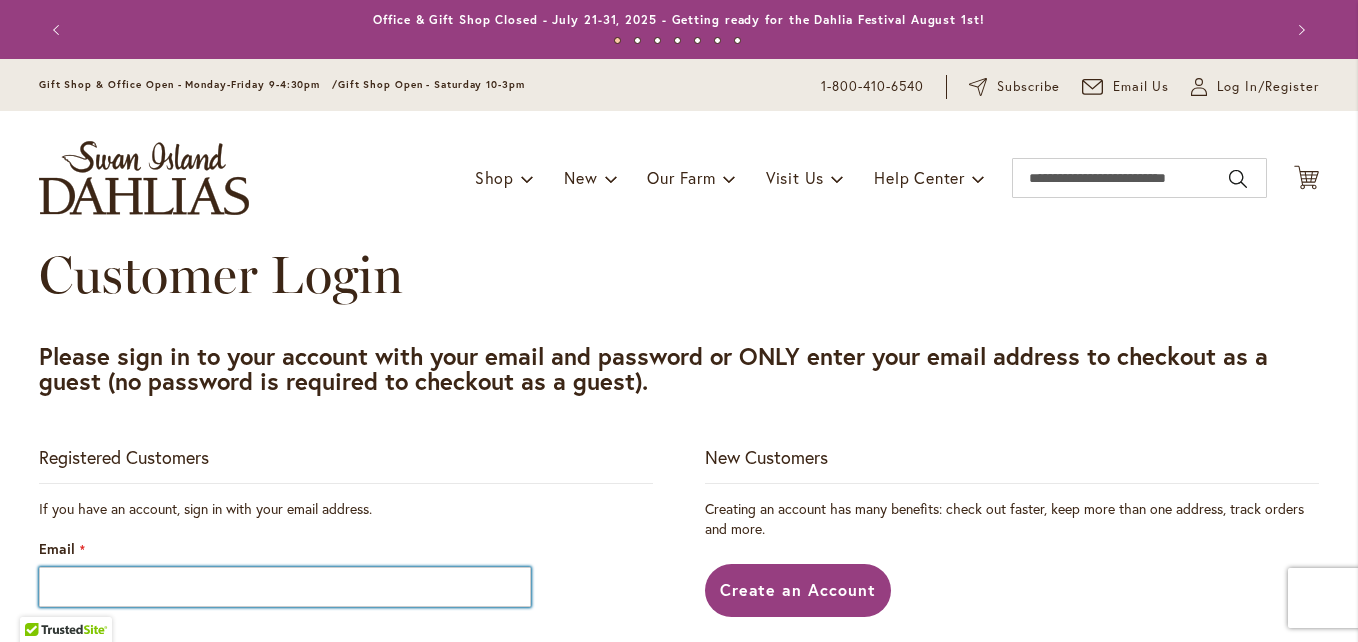 type on "**********" 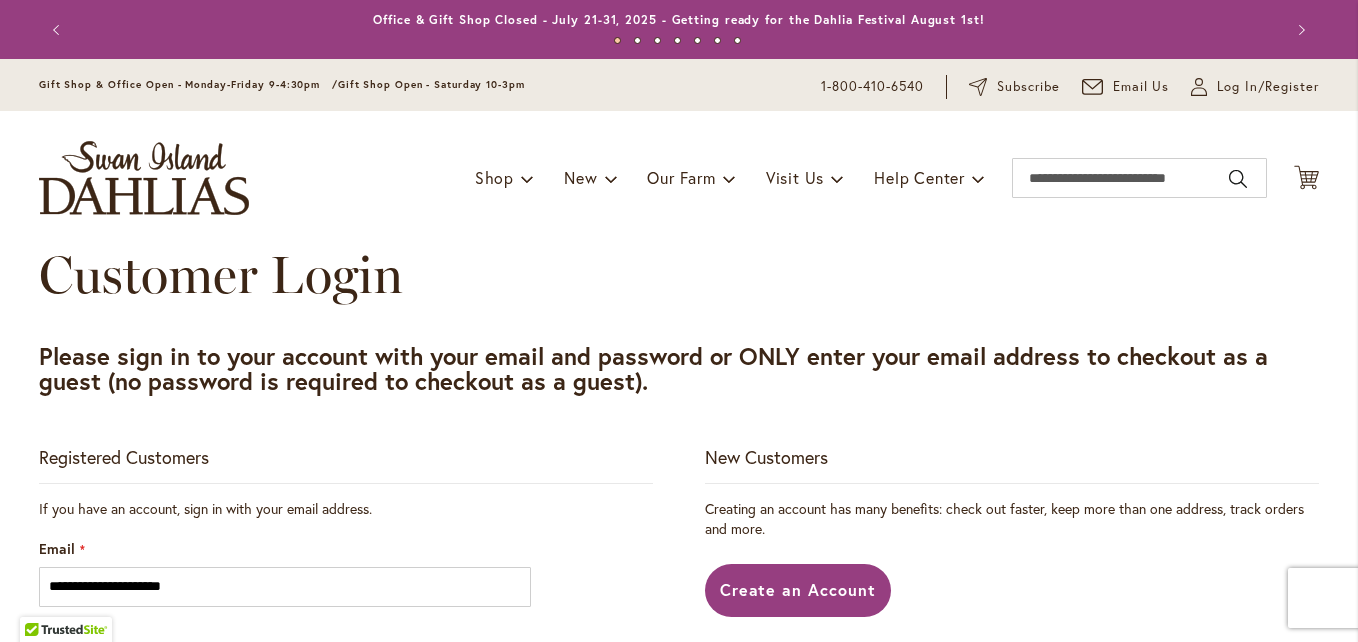 type on "**********" 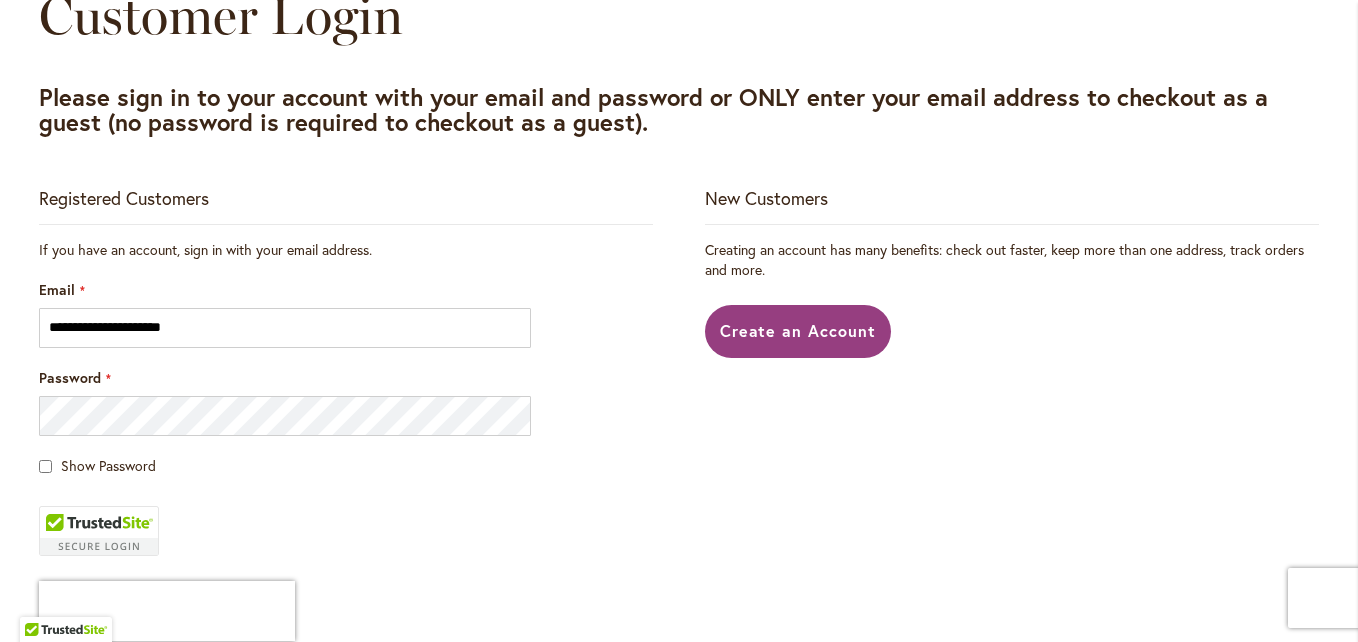 scroll, scrollTop: 285, scrollLeft: 0, axis: vertical 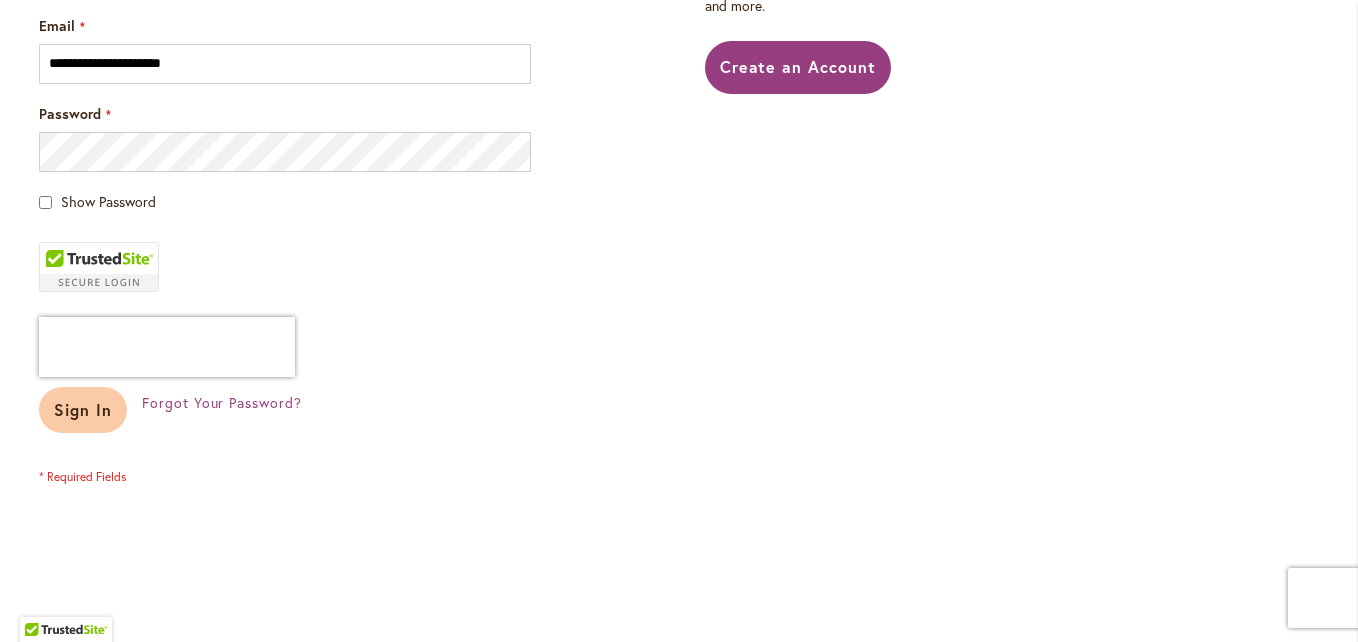 click on "Sign In" at bounding box center [83, 409] 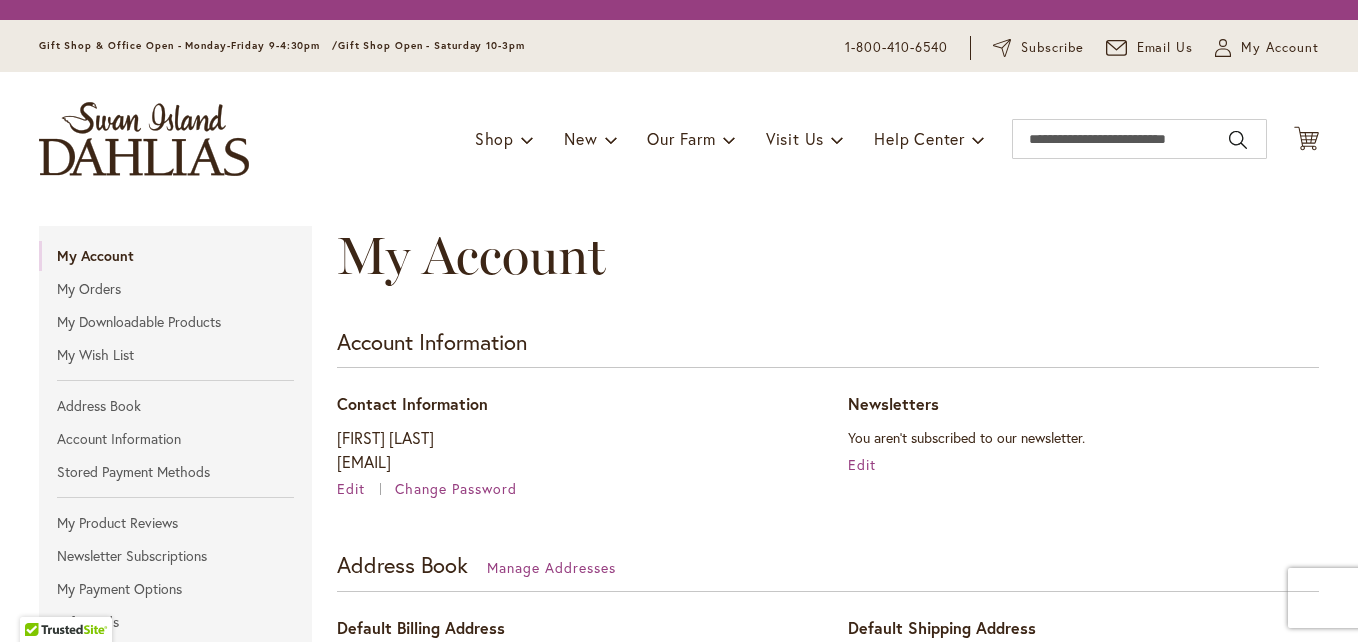 scroll, scrollTop: 0, scrollLeft: 0, axis: both 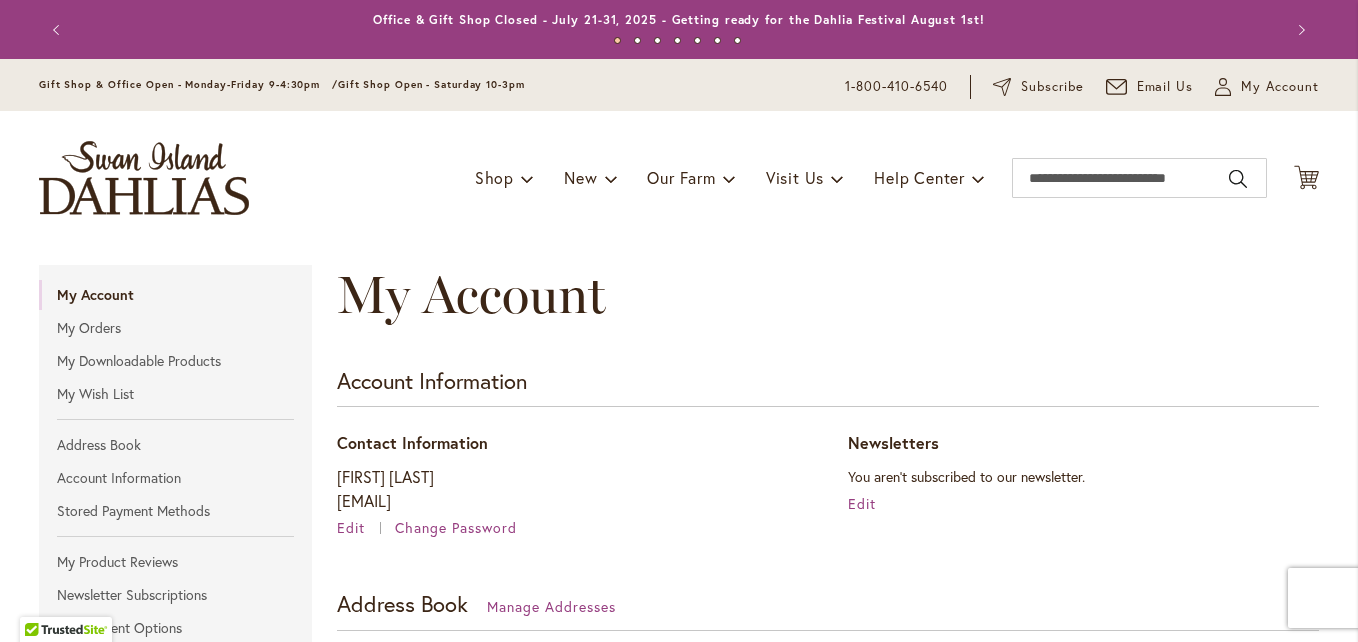type on "**********" 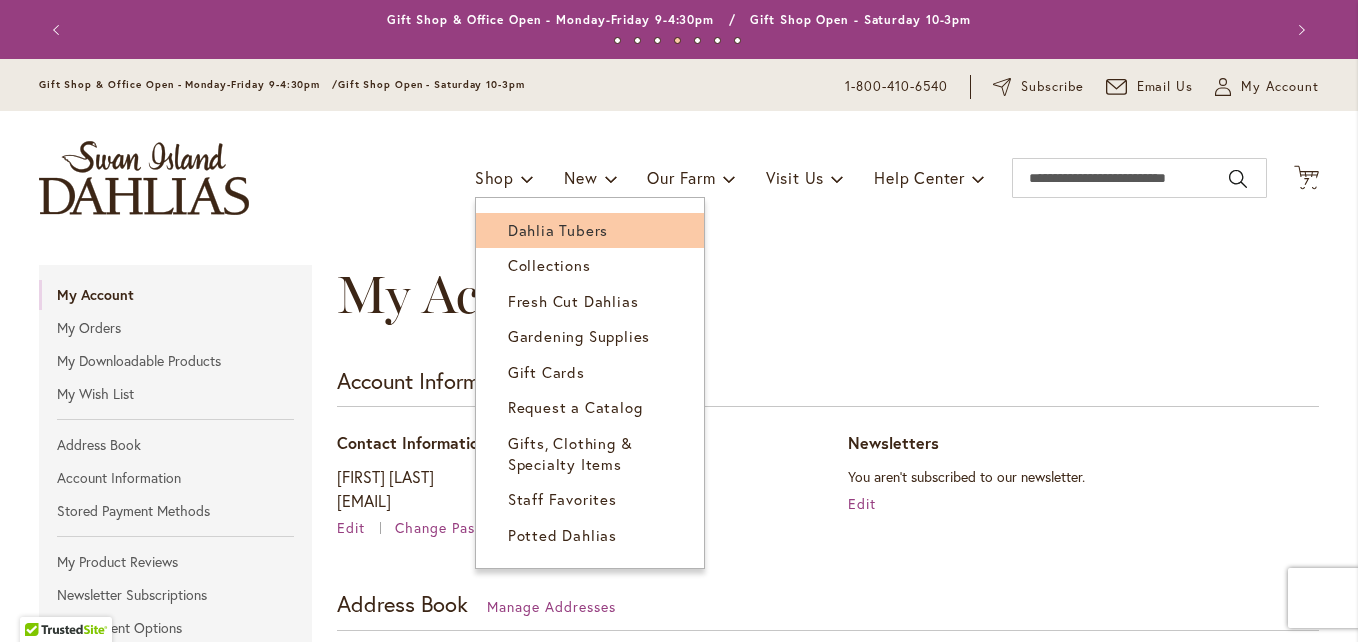 click on "Dahlia Tubers" at bounding box center [558, 230] 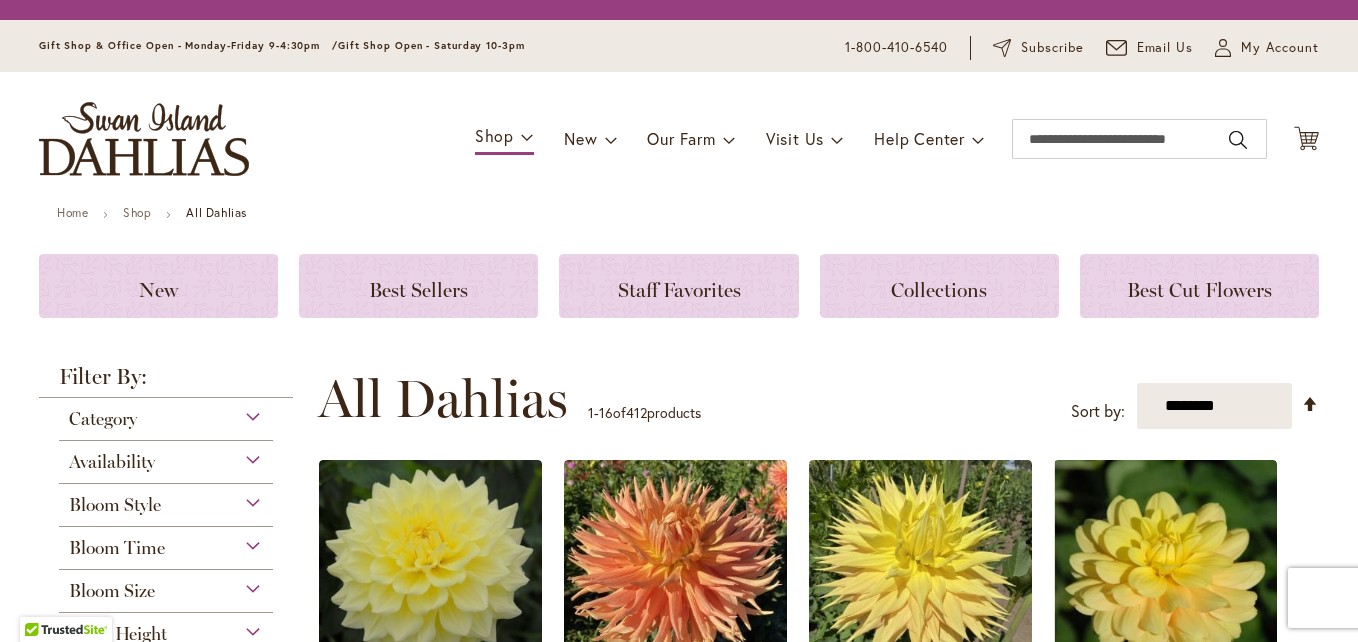 scroll, scrollTop: 0, scrollLeft: 0, axis: both 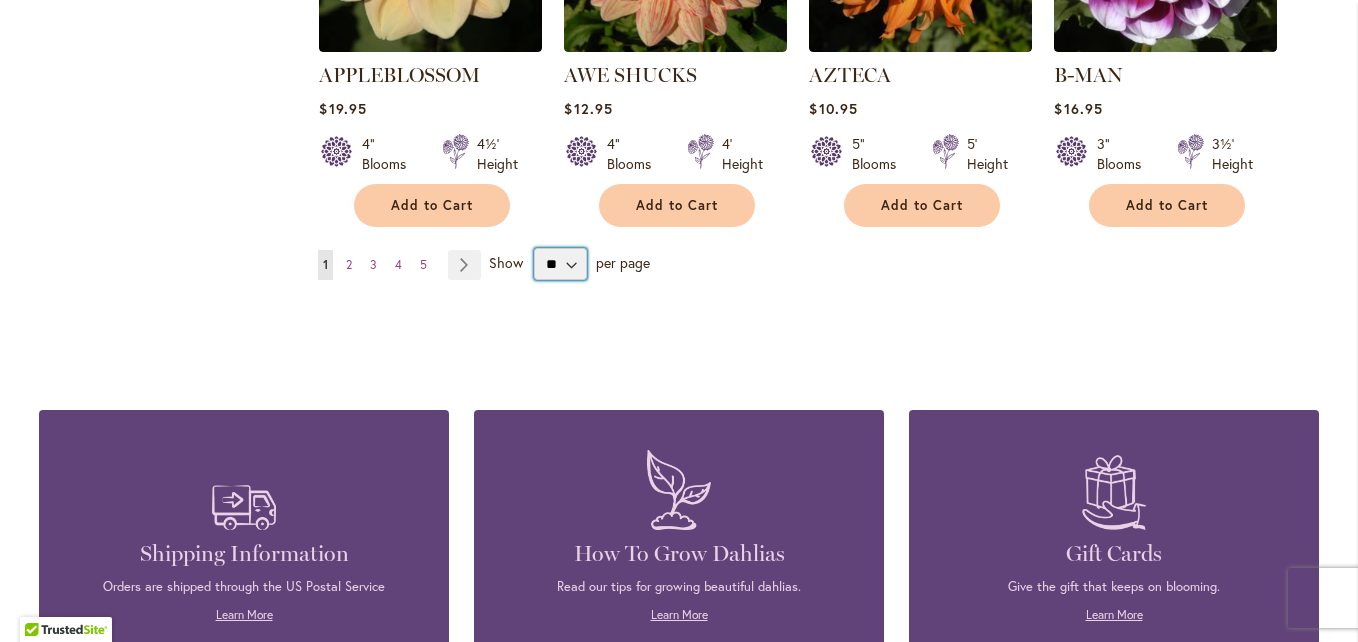 click on "**
**
**
**" at bounding box center [560, 264] 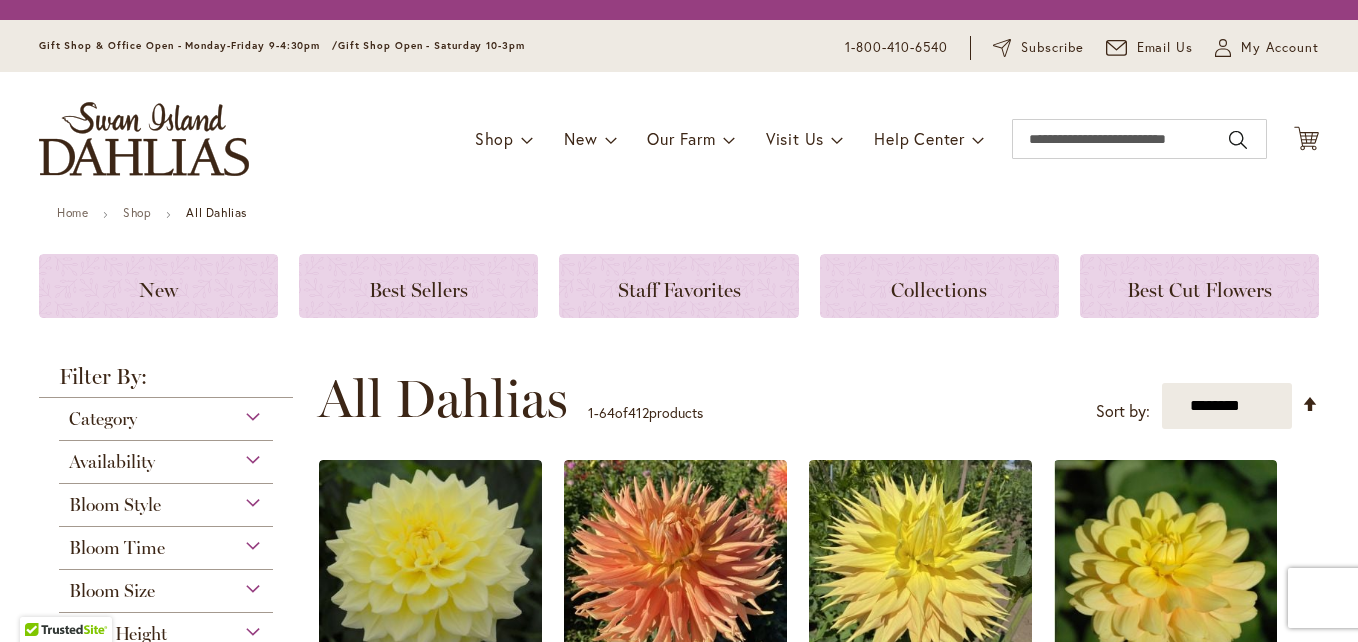 scroll, scrollTop: 0, scrollLeft: 0, axis: both 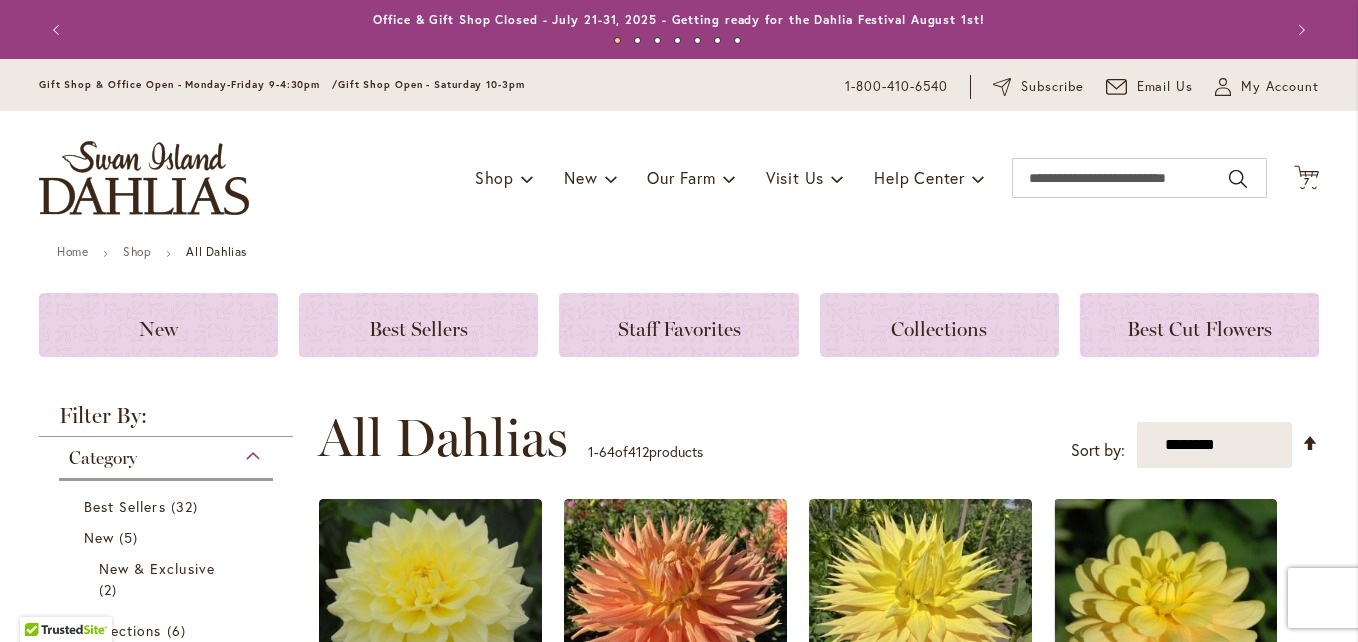 type on "**********" 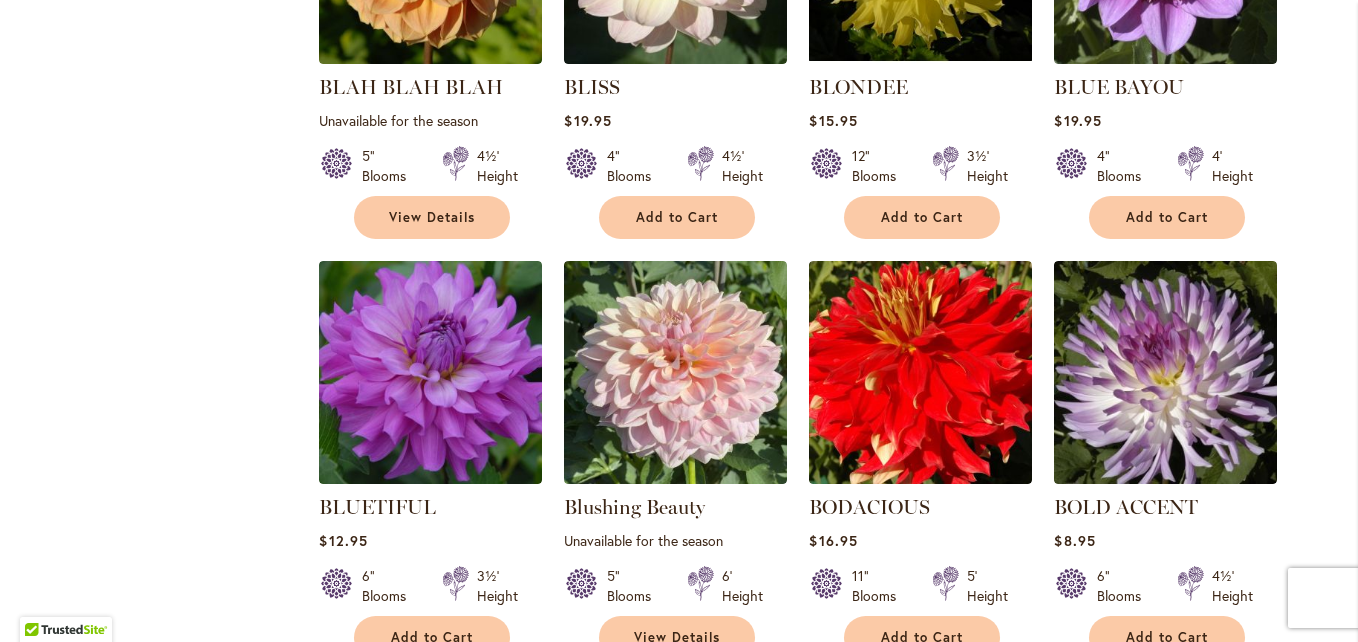 scroll, scrollTop: 4466, scrollLeft: 0, axis: vertical 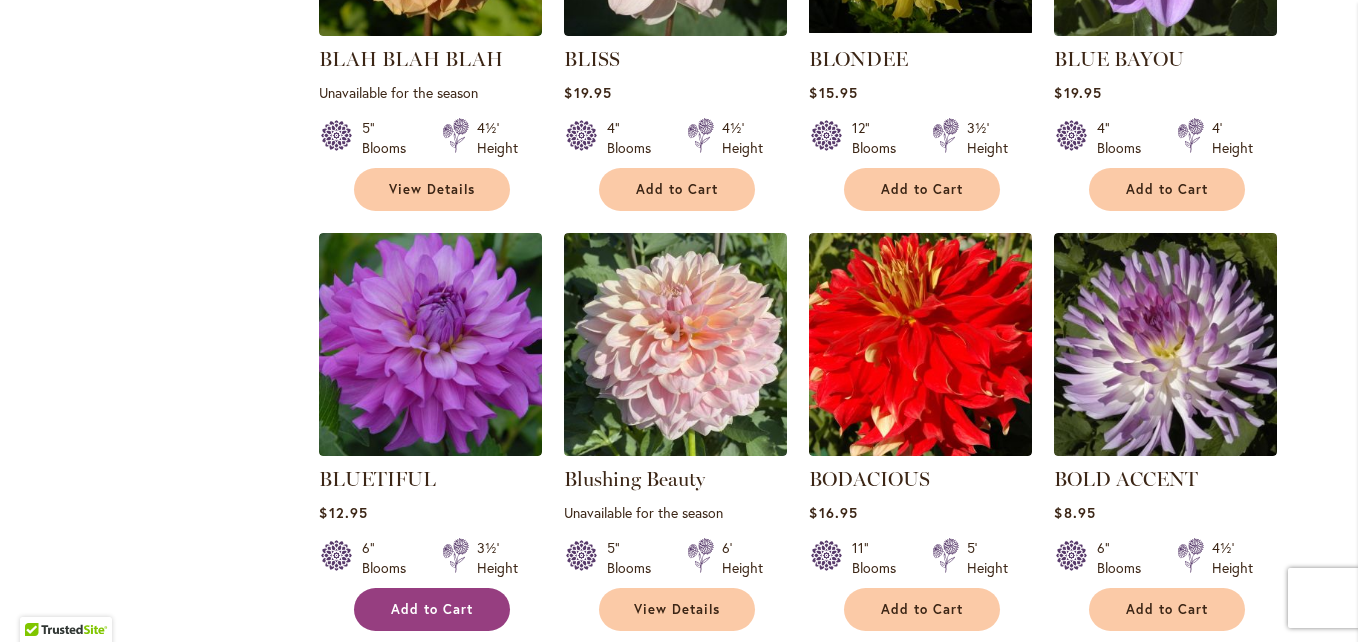 click on "Add to Cart" at bounding box center (432, 609) 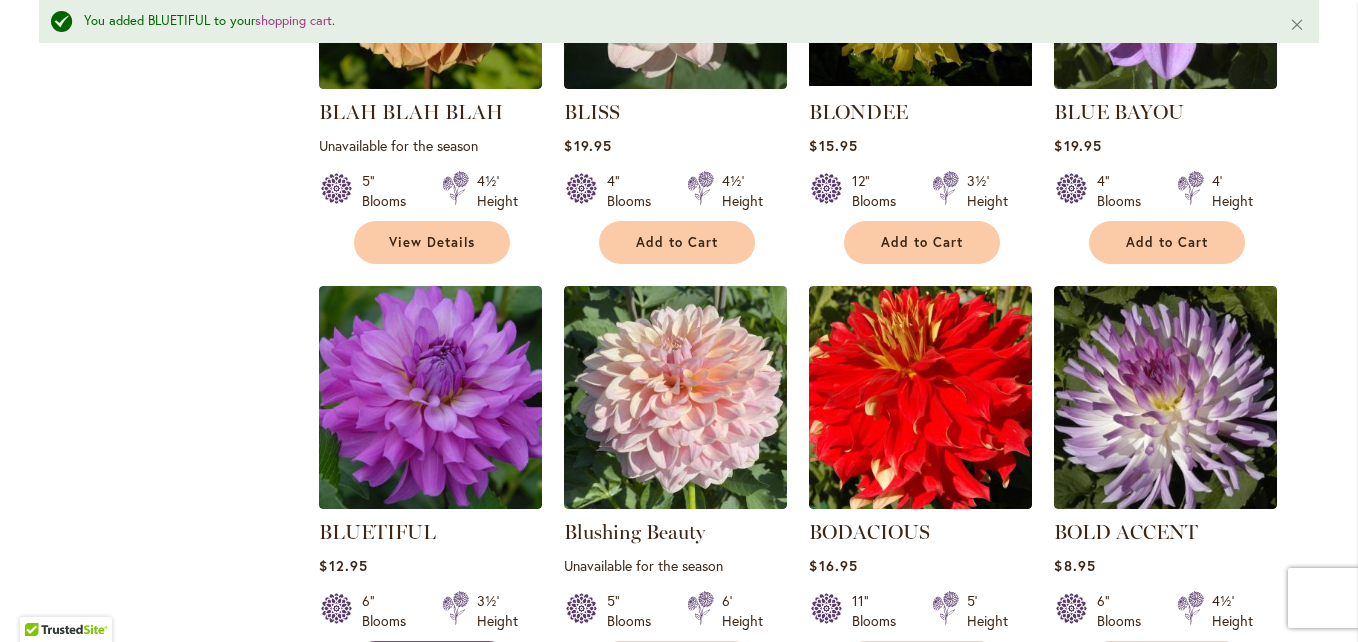 scroll, scrollTop: 4519, scrollLeft: 0, axis: vertical 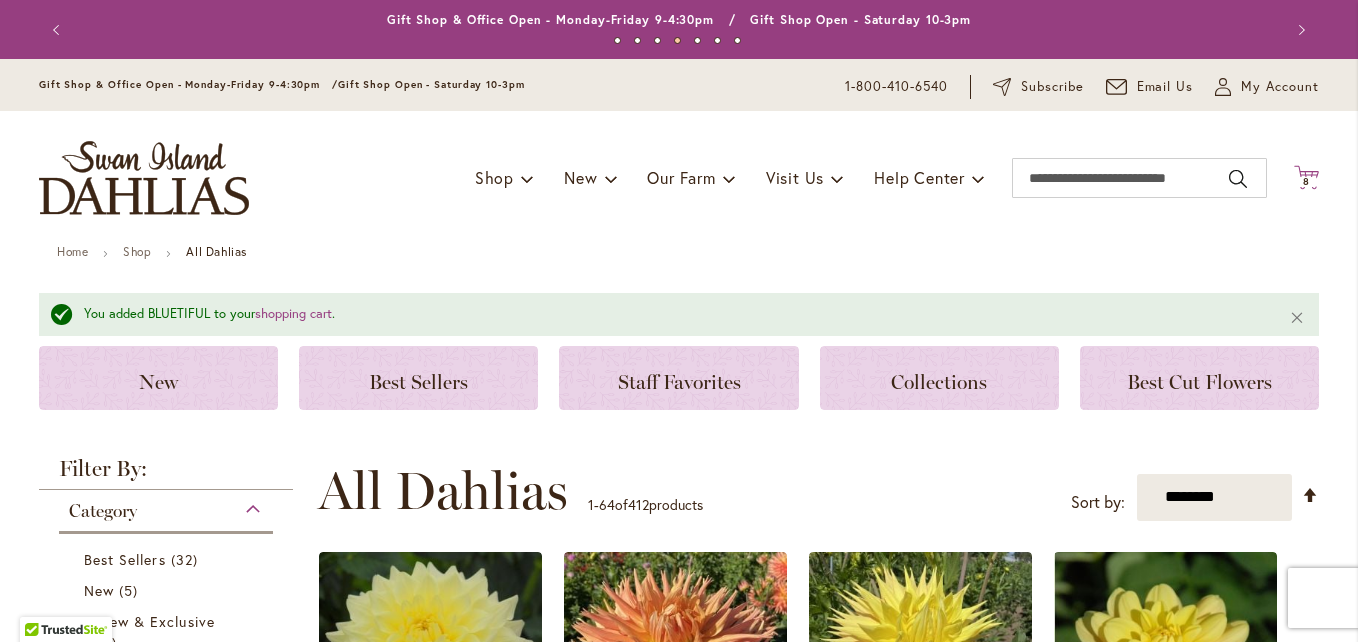 click on "8" at bounding box center [1306, 181] 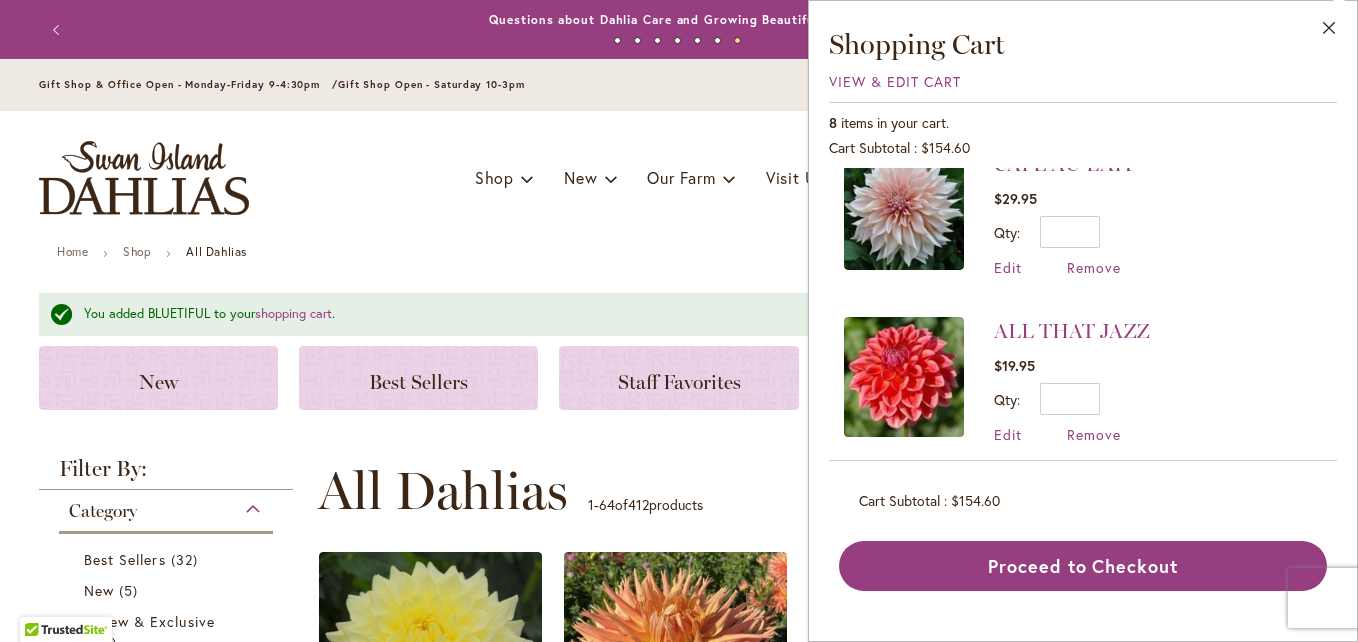 scroll, scrollTop: 1046, scrollLeft: 0, axis: vertical 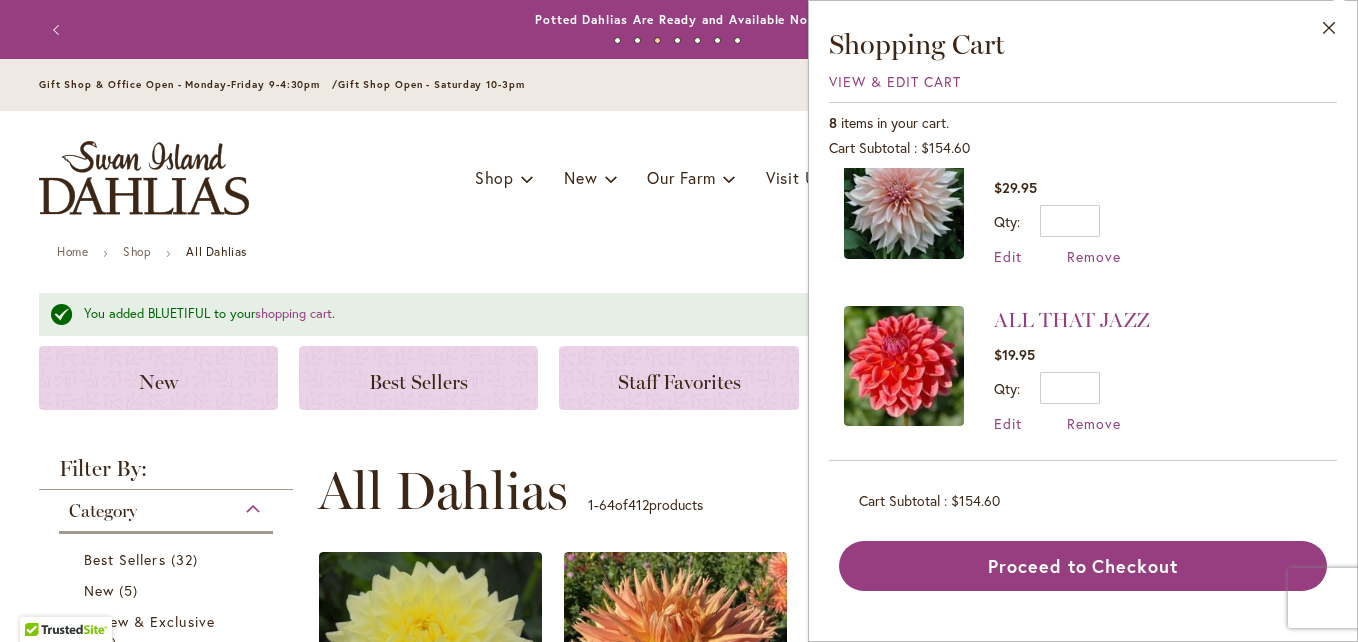 click on "Toggle Nav
Shop
Dahlia Tubers
Collections
Fresh Cut Dahlias
Gardening Supplies
Gift Cards
Request a Catalog
Gifts, Clothing & Specialty Items" at bounding box center (679, 178) 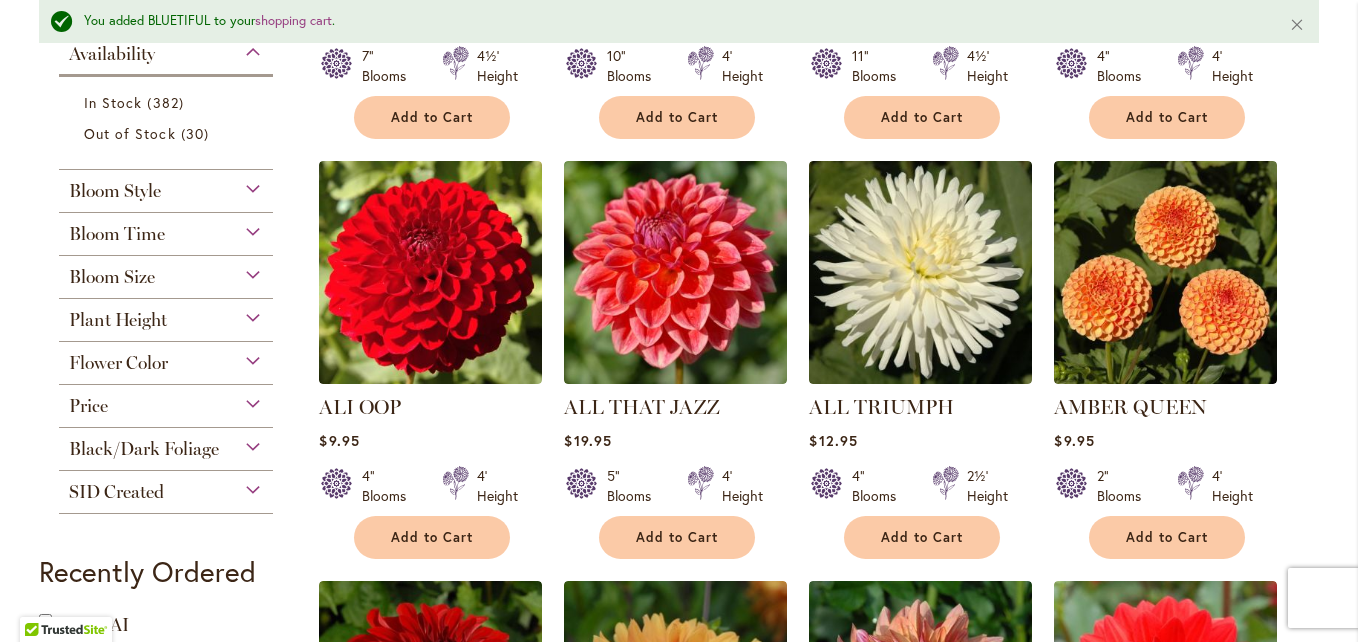 scroll, scrollTop: 784, scrollLeft: 0, axis: vertical 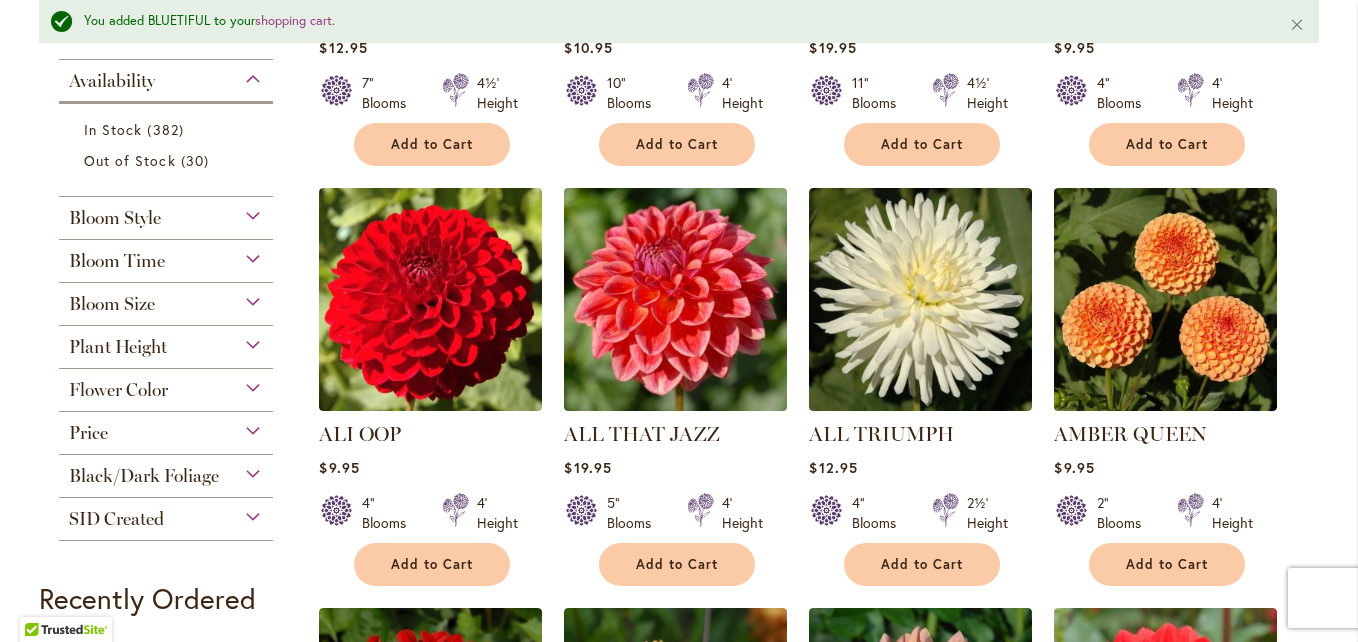 click on "Plant Height" at bounding box center (166, 342) 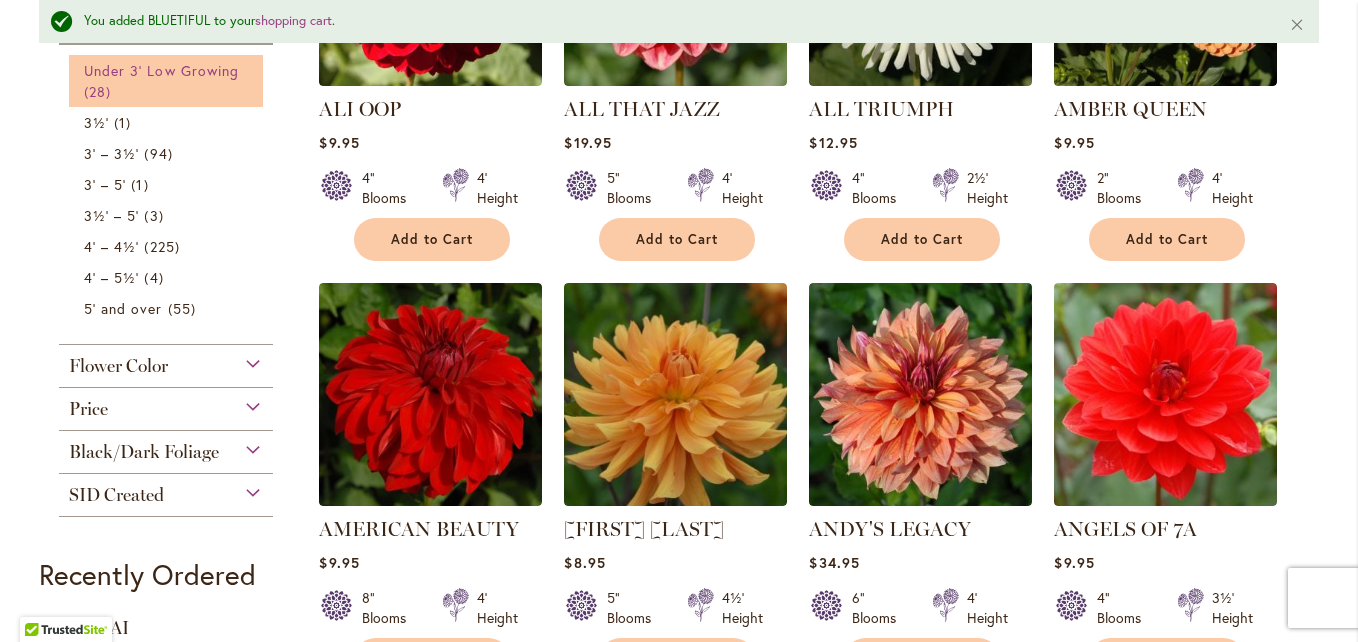 click on "Under 3' Low Growing" at bounding box center [161, 70] 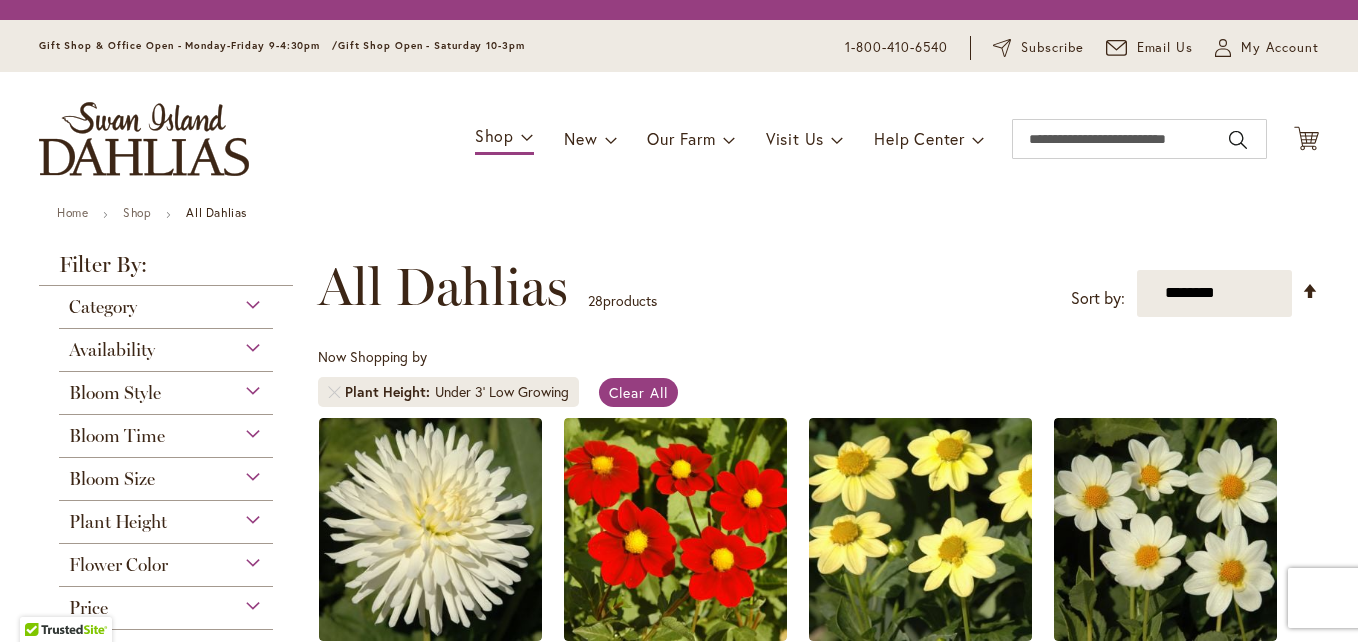 scroll, scrollTop: 0, scrollLeft: 0, axis: both 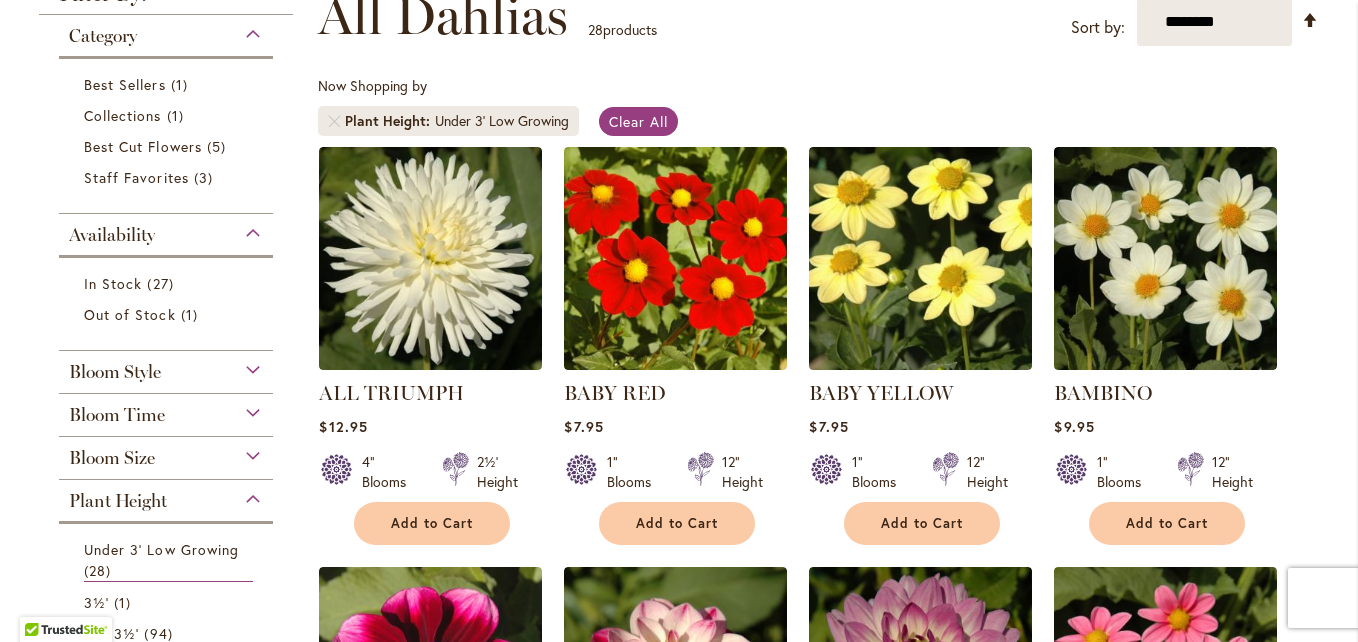 type on "**********" 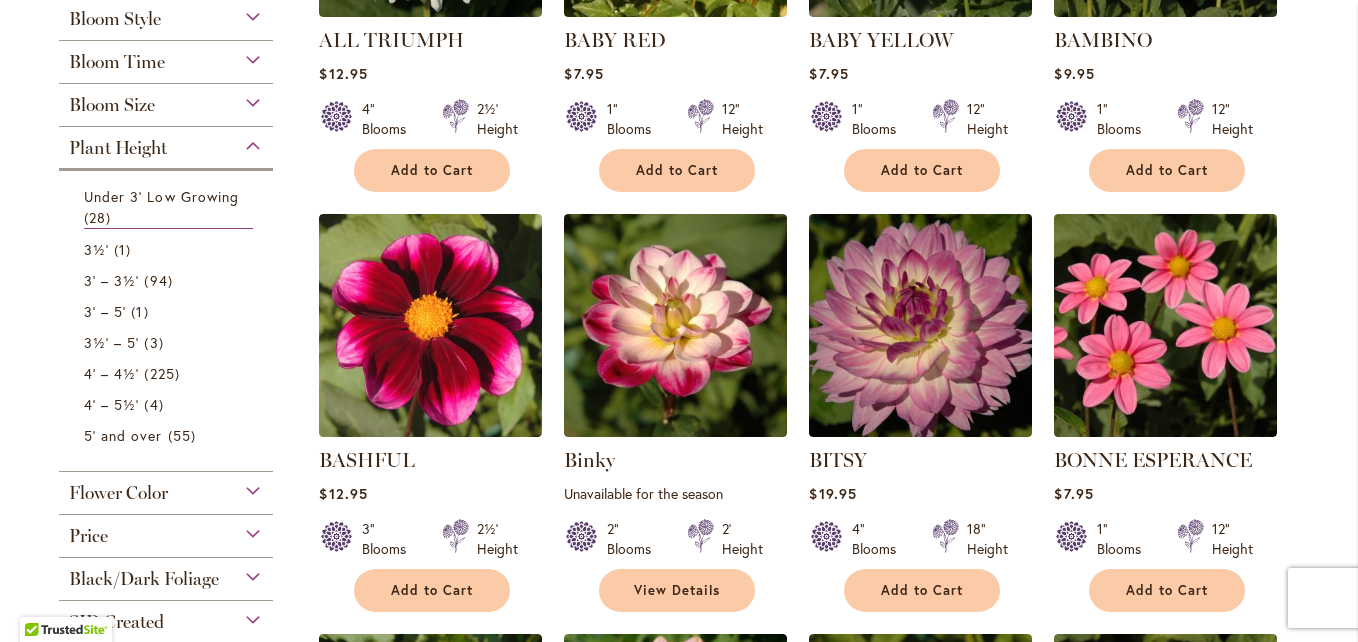 scroll, scrollTop: 692, scrollLeft: 0, axis: vertical 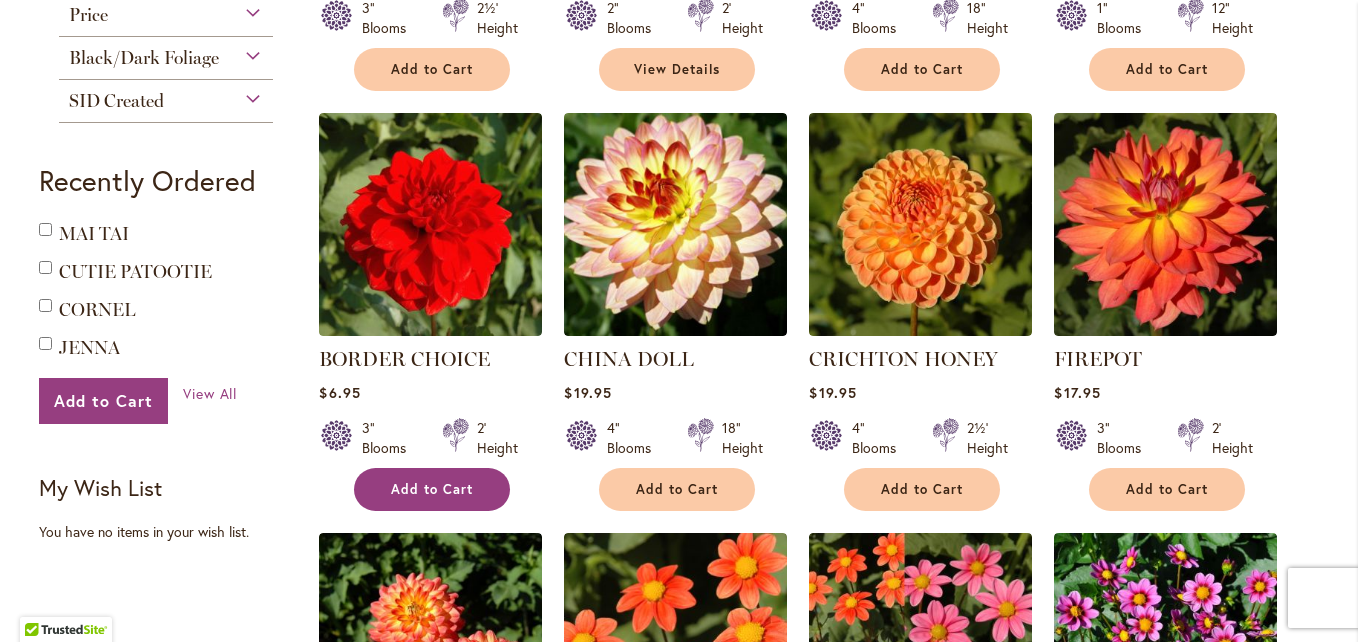 click on "Add to Cart" at bounding box center (432, 489) 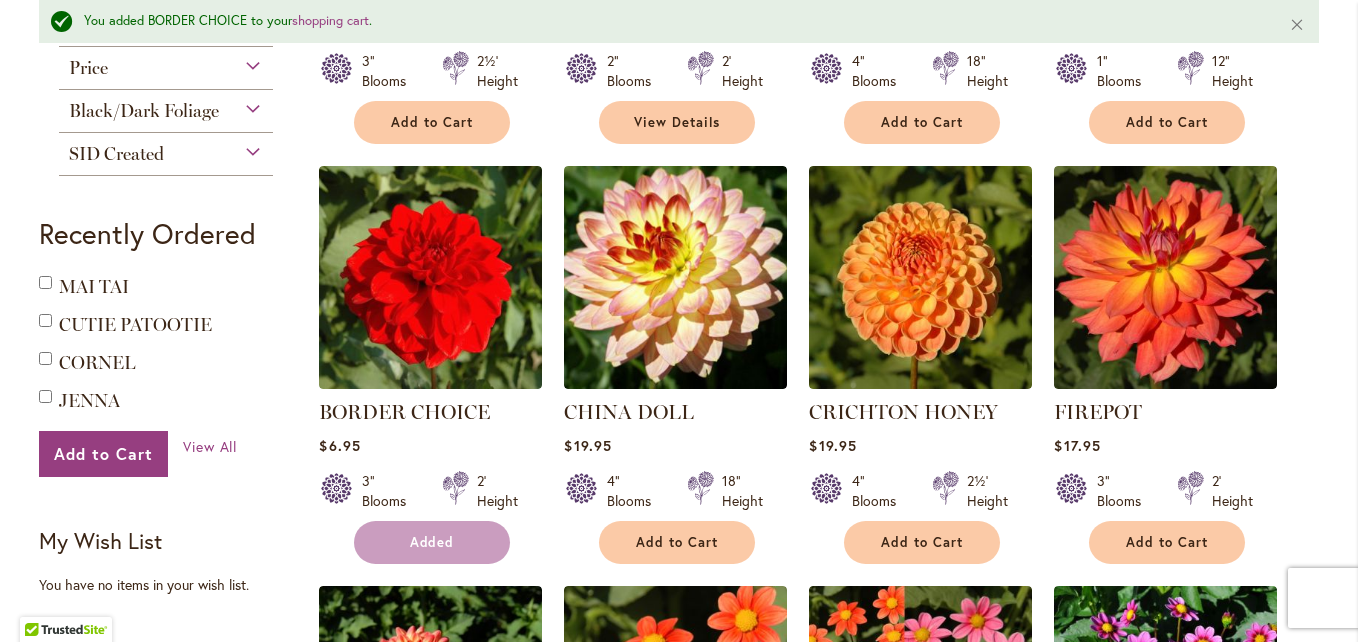 scroll, scrollTop: 1237, scrollLeft: 0, axis: vertical 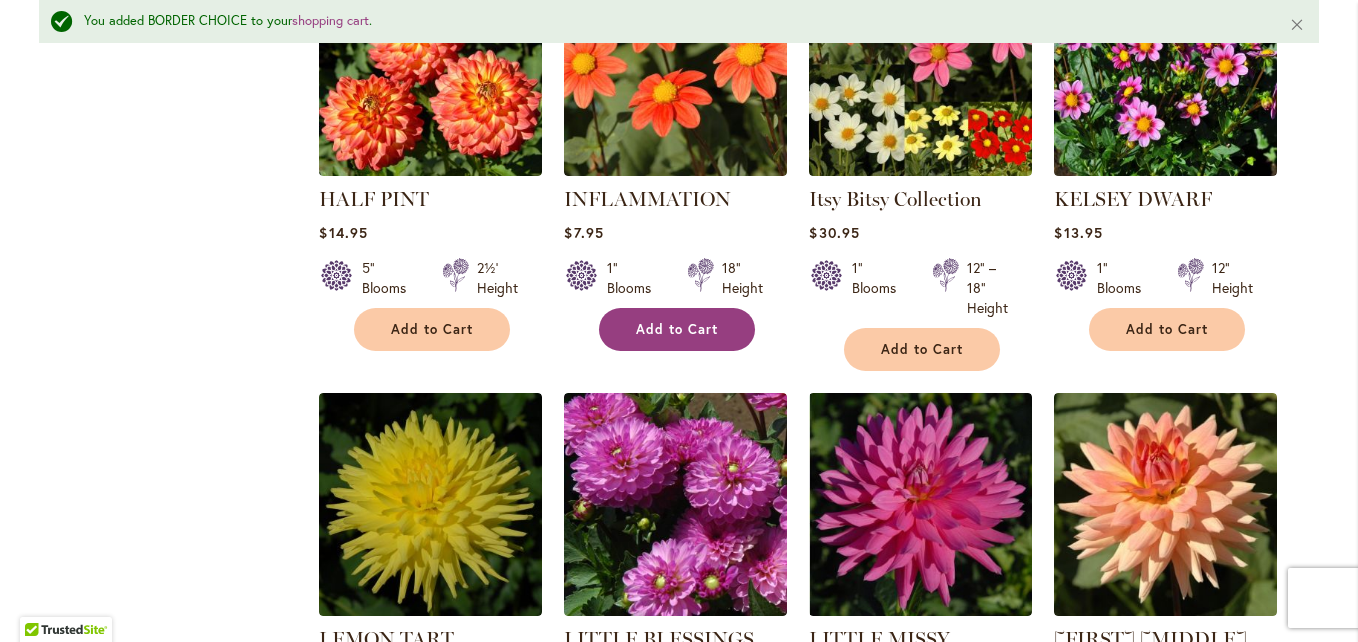click on "Add to Cart" at bounding box center [677, 329] 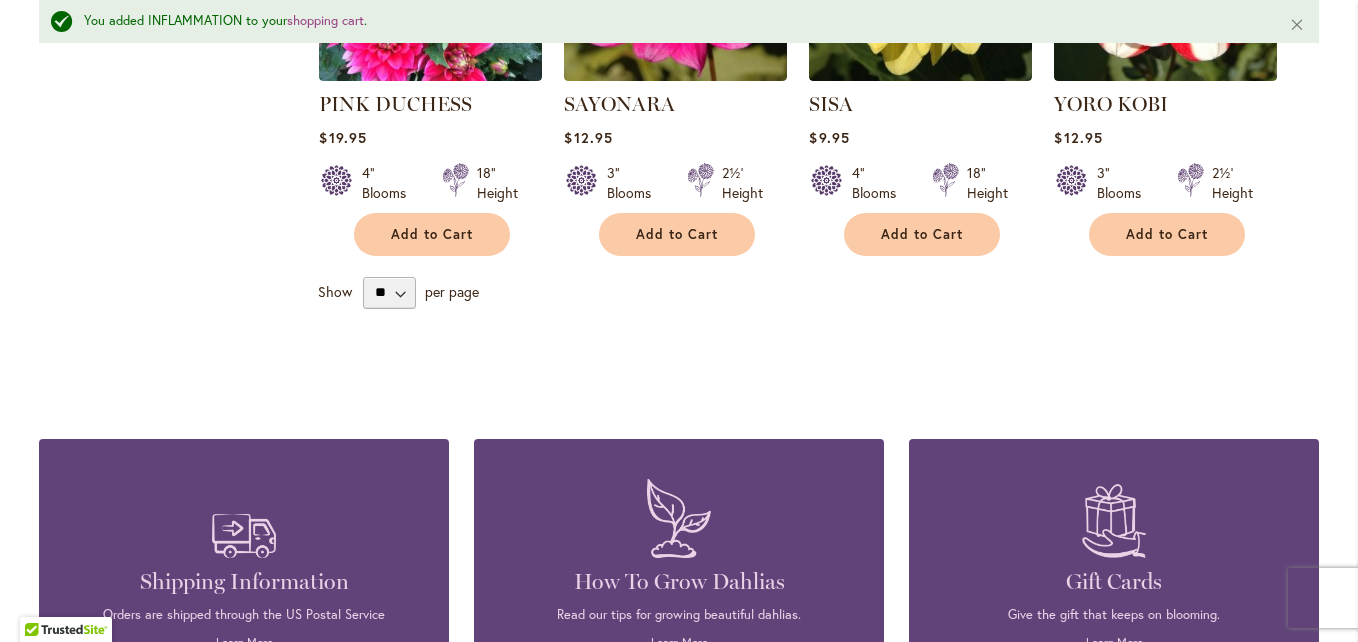 scroll, scrollTop: 3162, scrollLeft: 0, axis: vertical 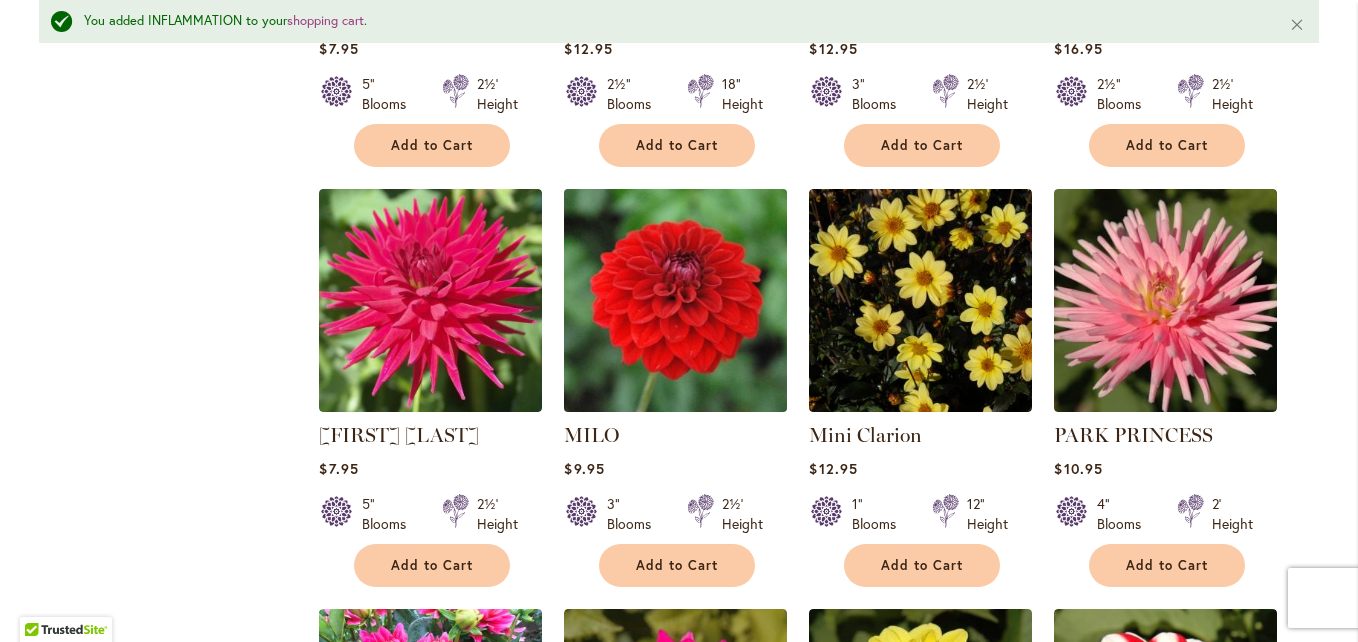 click at bounding box center [676, 300] 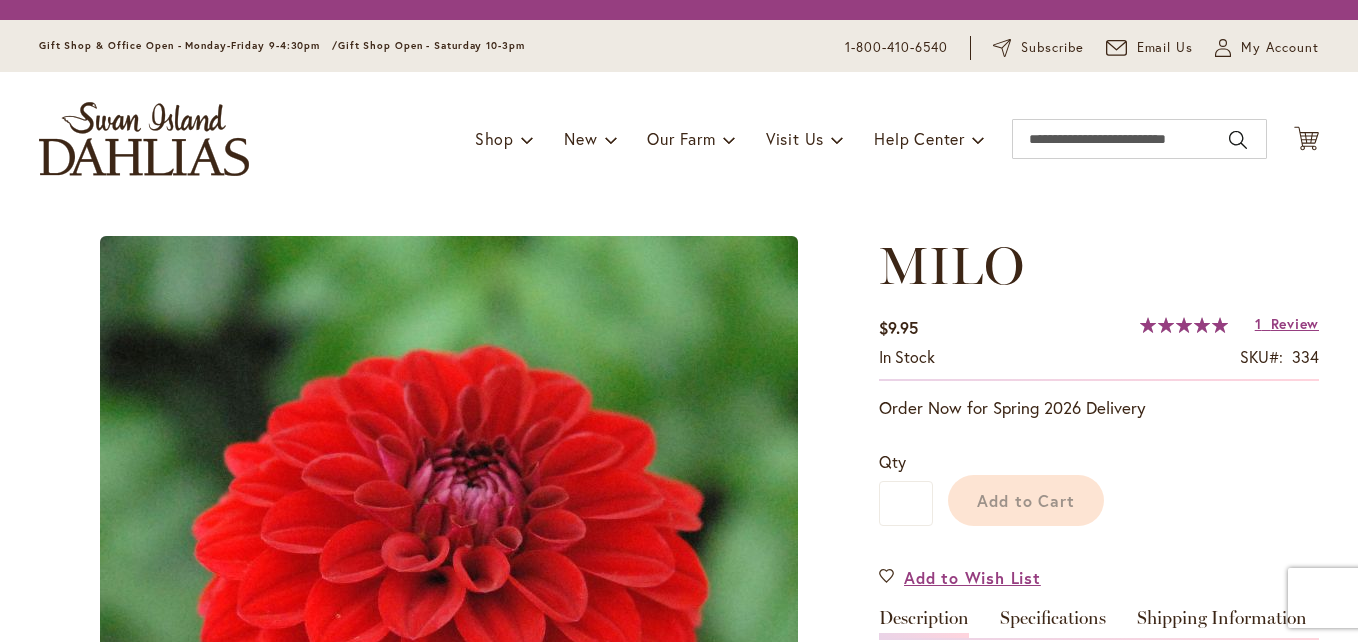 scroll, scrollTop: 0, scrollLeft: 0, axis: both 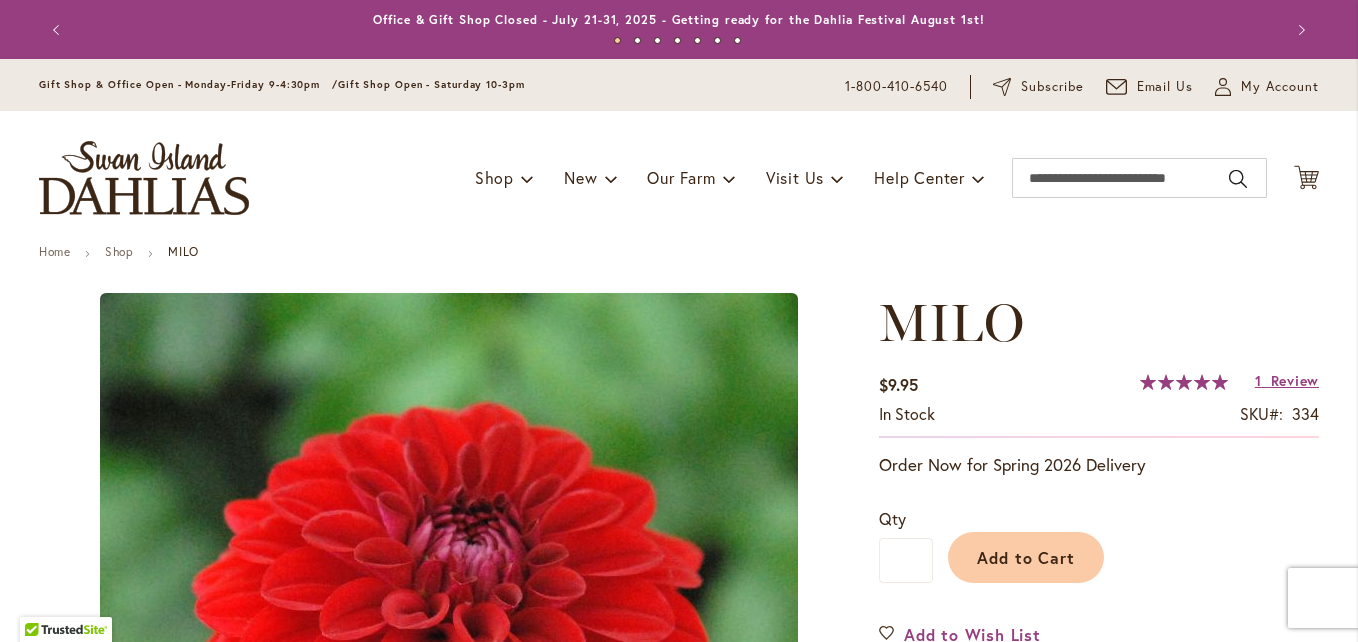 type on "******" 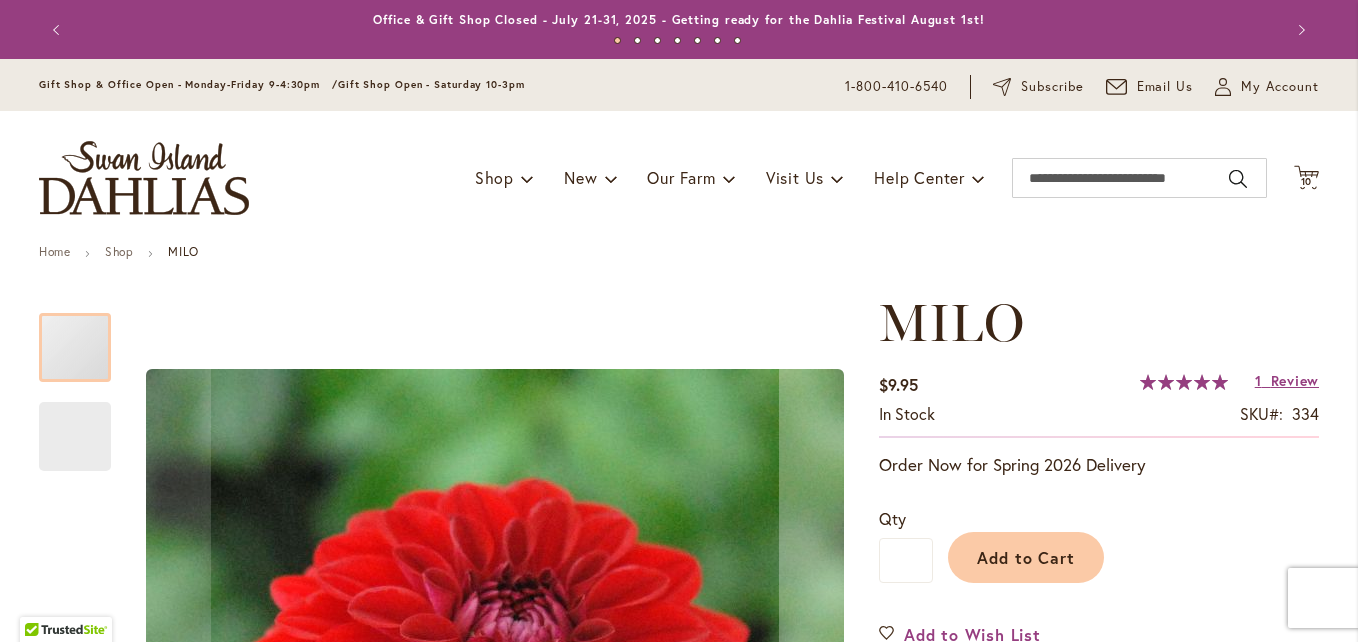 type on "**********" 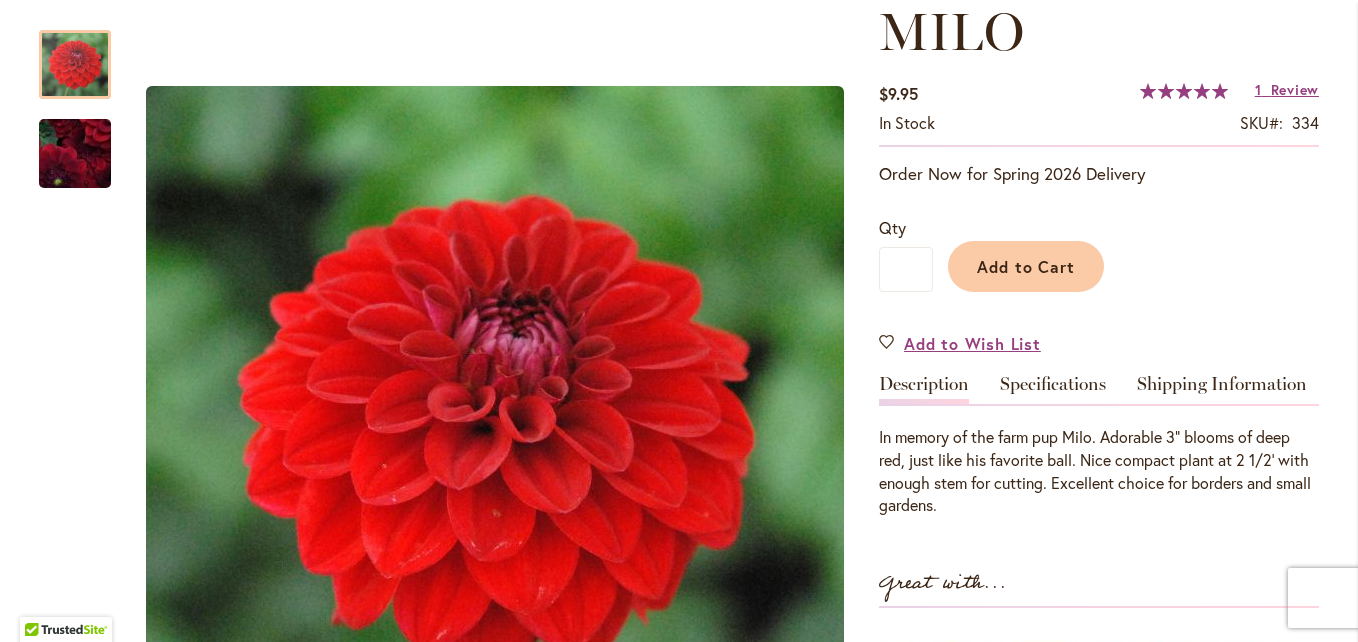 scroll, scrollTop: 497, scrollLeft: 0, axis: vertical 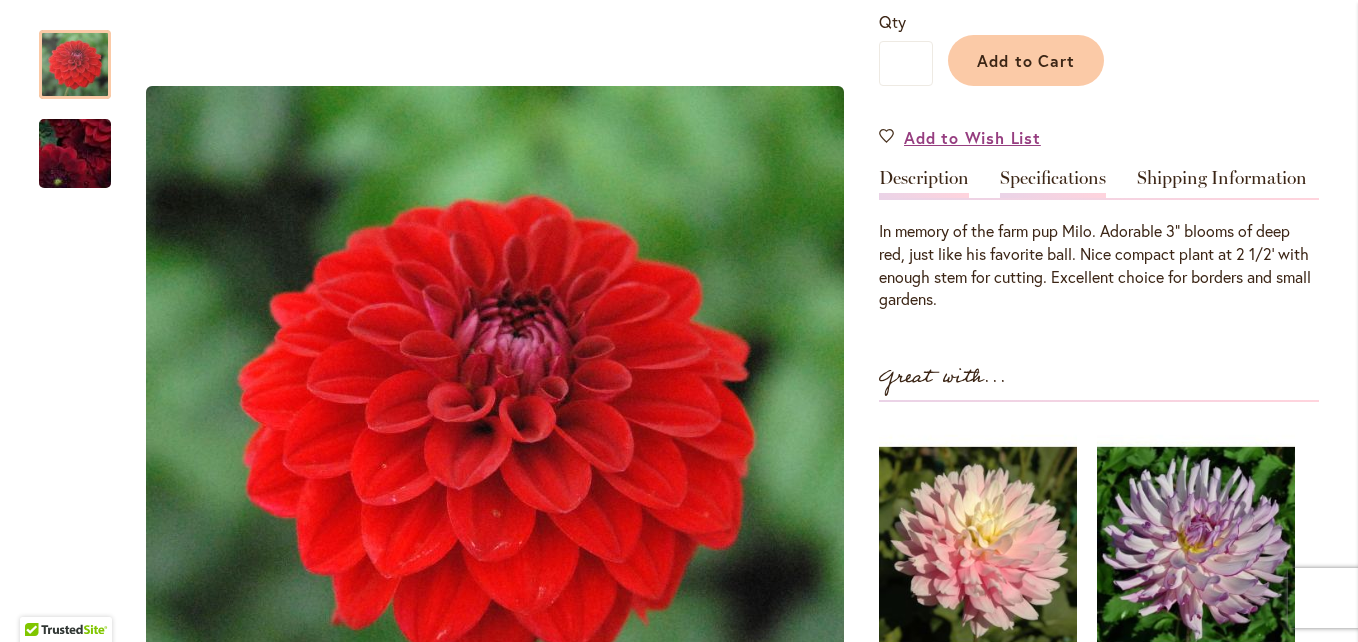 click on "Specifications" at bounding box center [1053, 183] 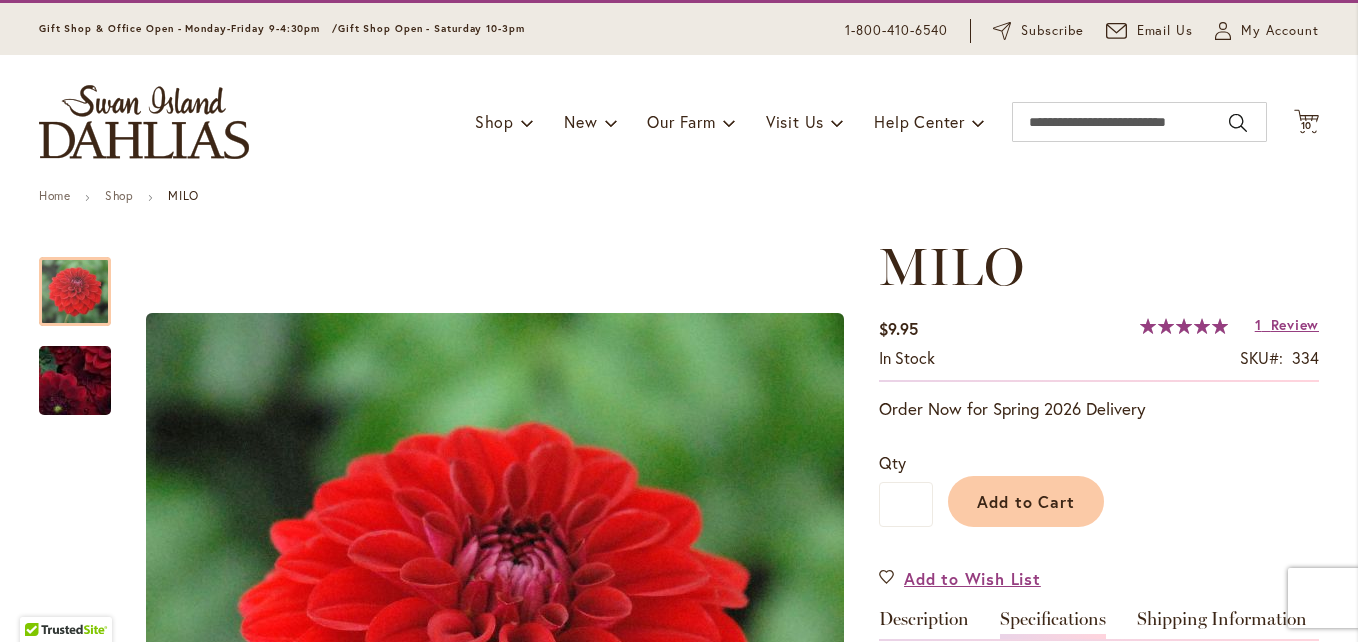 scroll, scrollTop: 0, scrollLeft: 0, axis: both 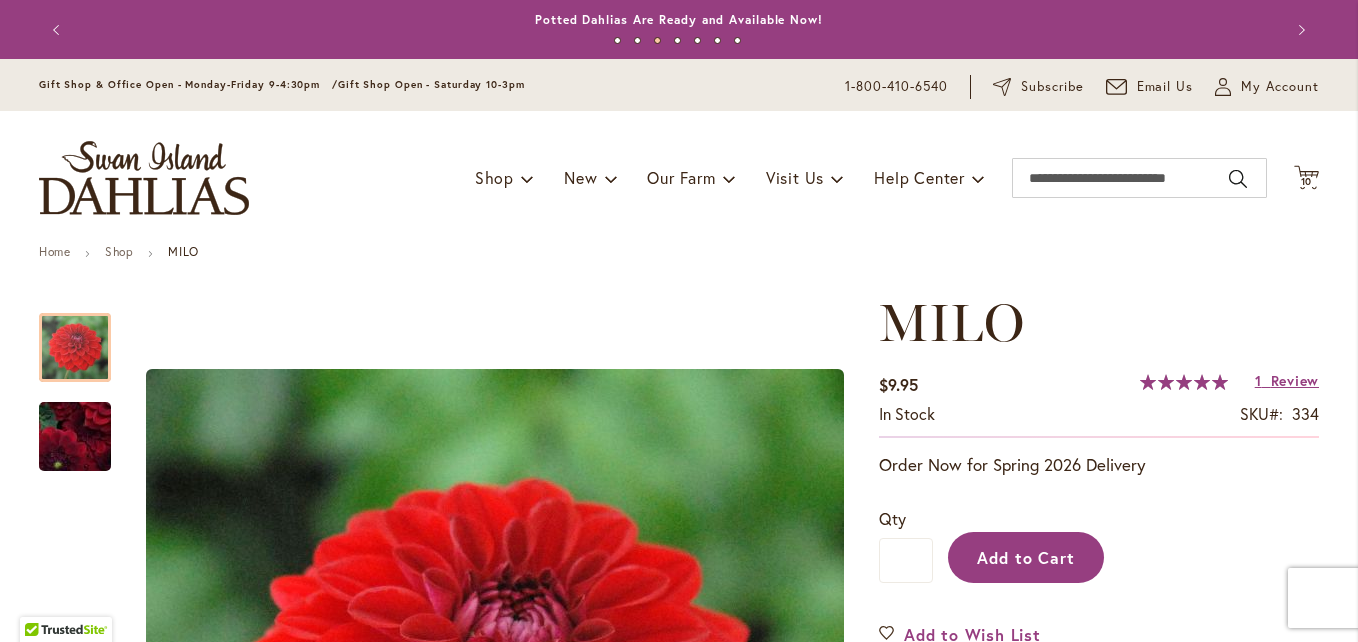 click on "Add to Cart" at bounding box center (1026, 557) 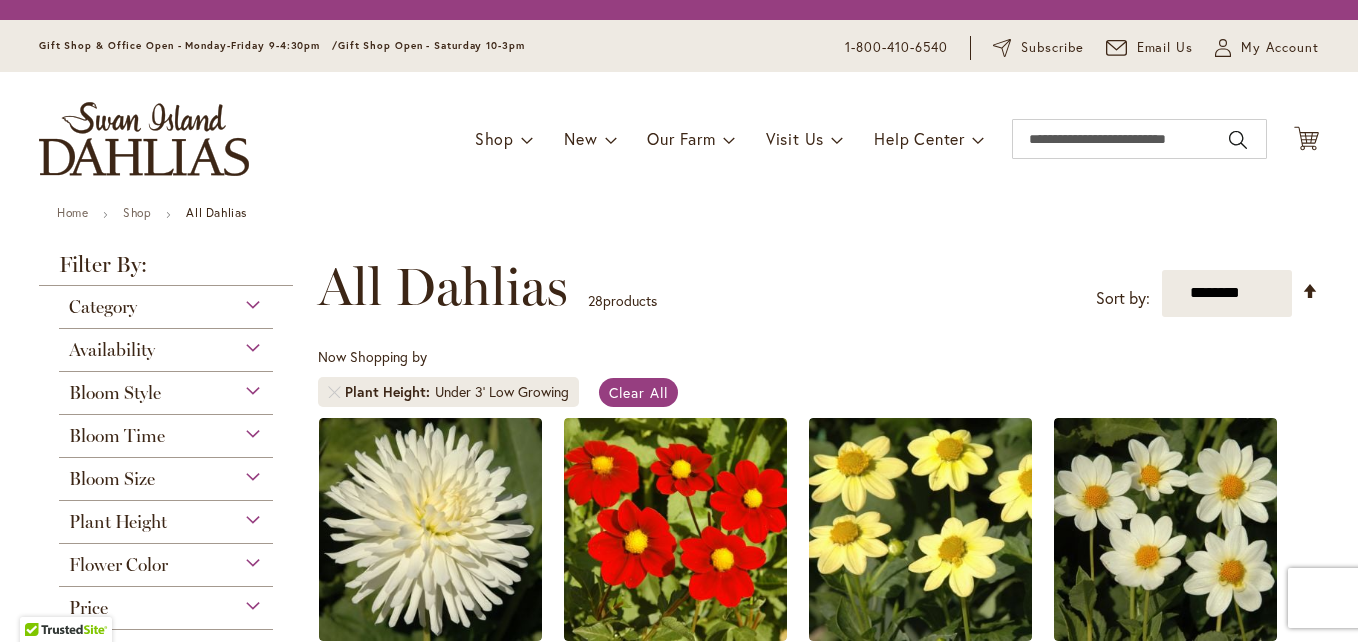 scroll, scrollTop: 0, scrollLeft: 0, axis: both 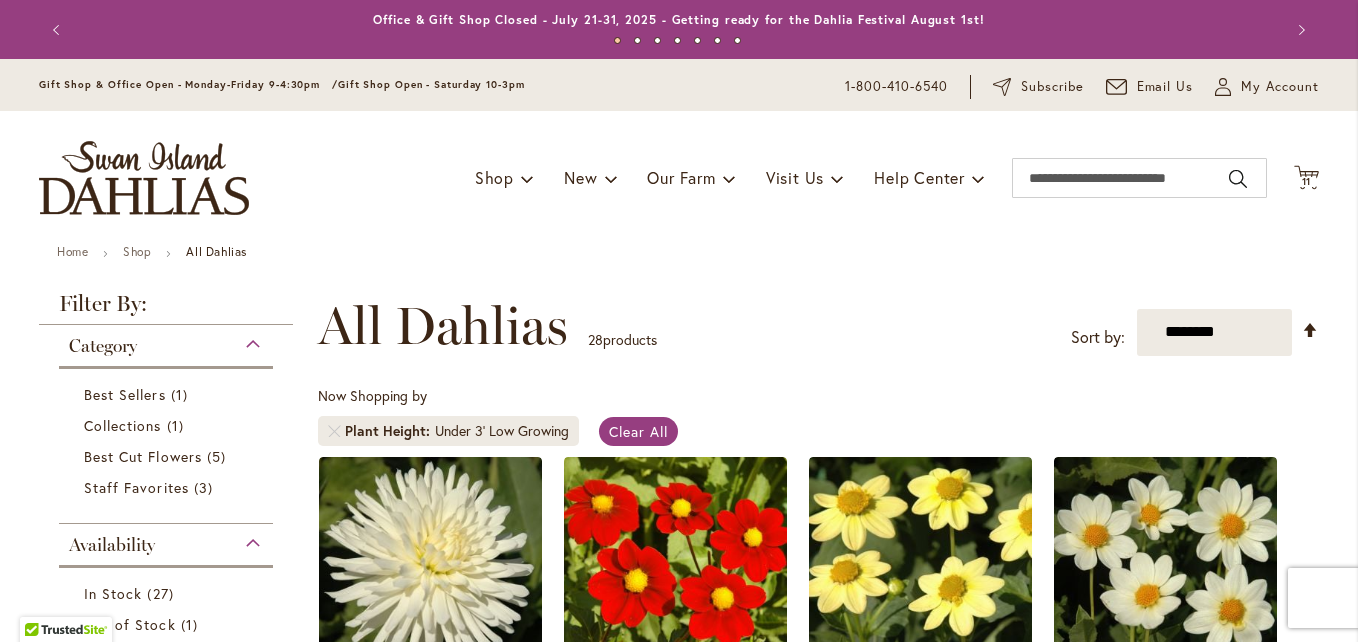 type on "**********" 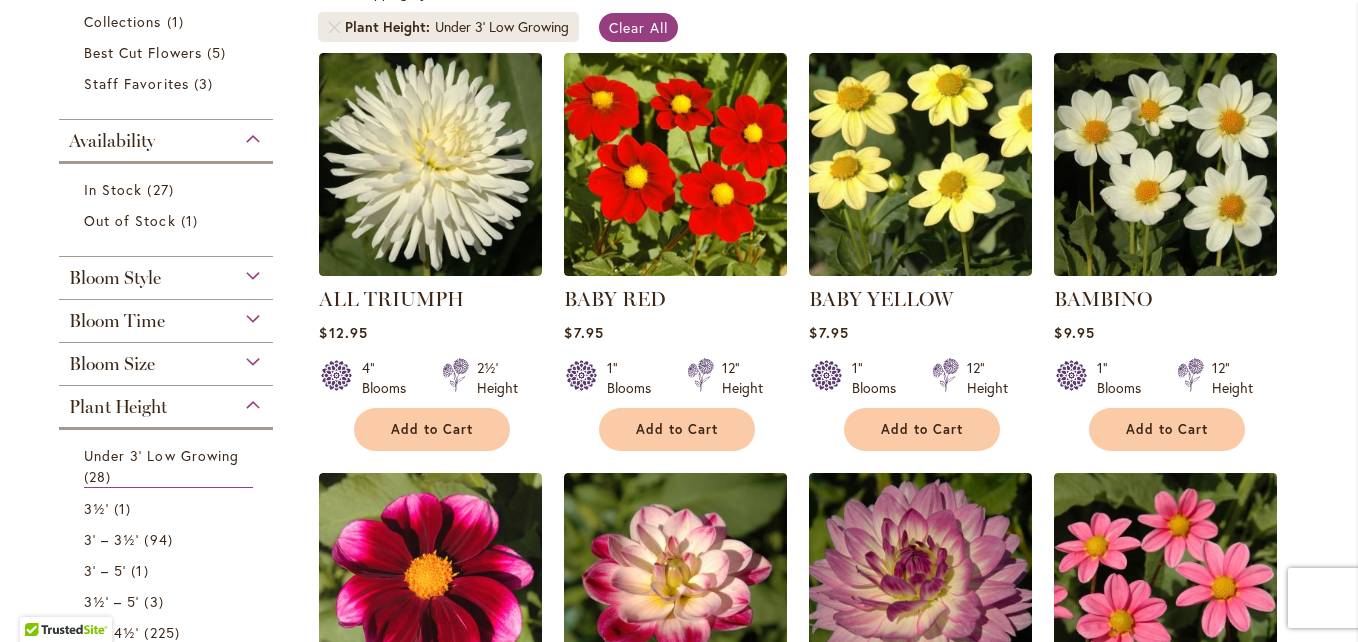 scroll, scrollTop: 0, scrollLeft: 0, axis: both 